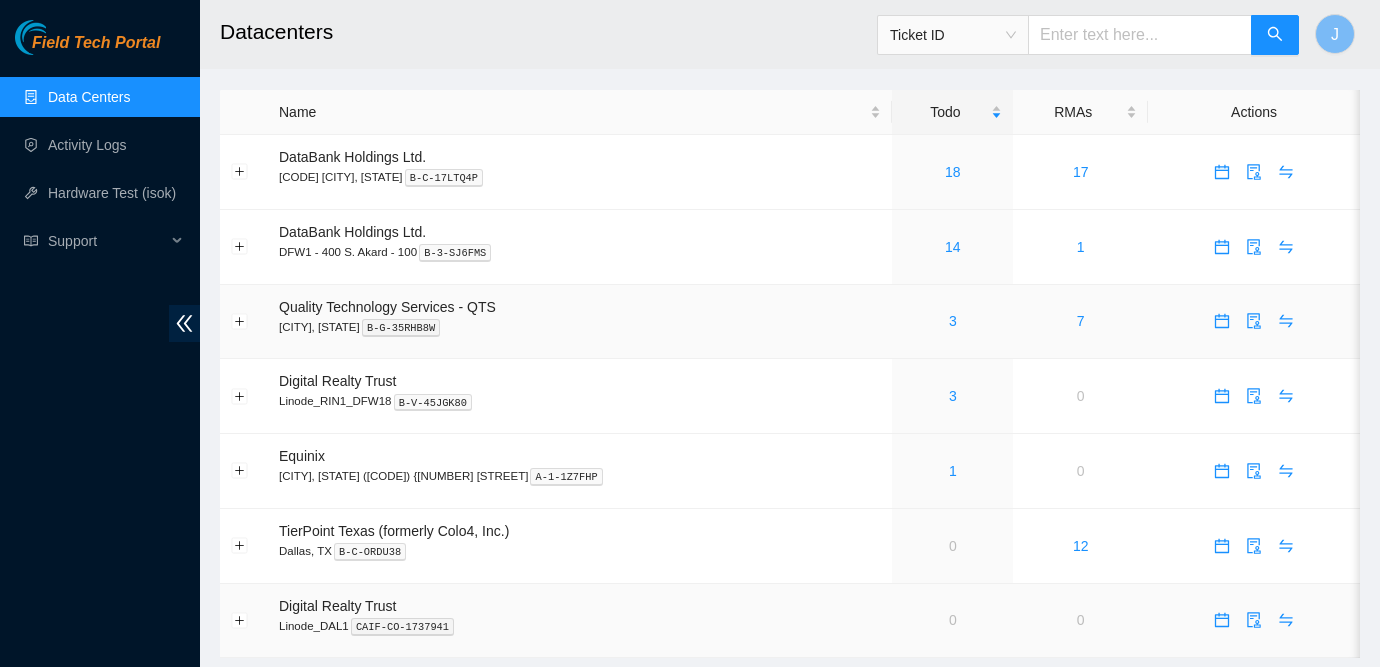 scroll, scrollTop: 0, scrollLeft: 0, axis: both 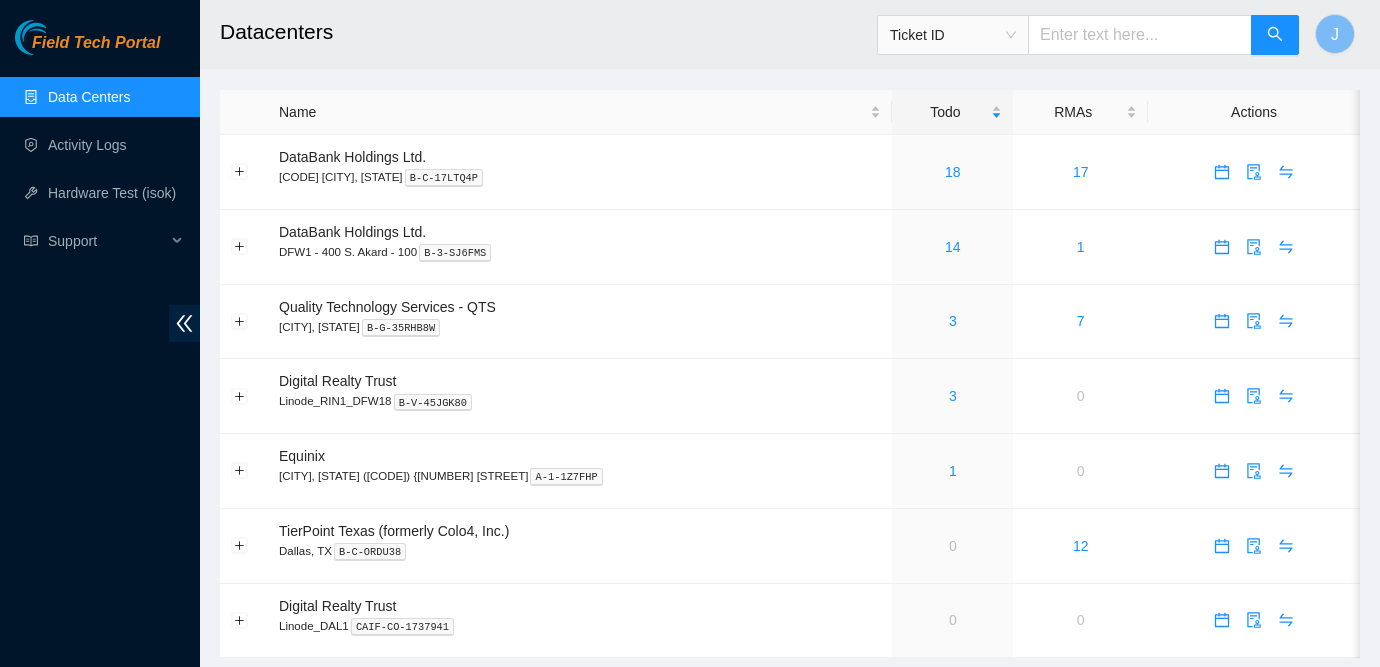 click on "Field Tech Portal Data Centers Activity Logs Hardware Test (isok) Support" at bounding box center [100, 343] 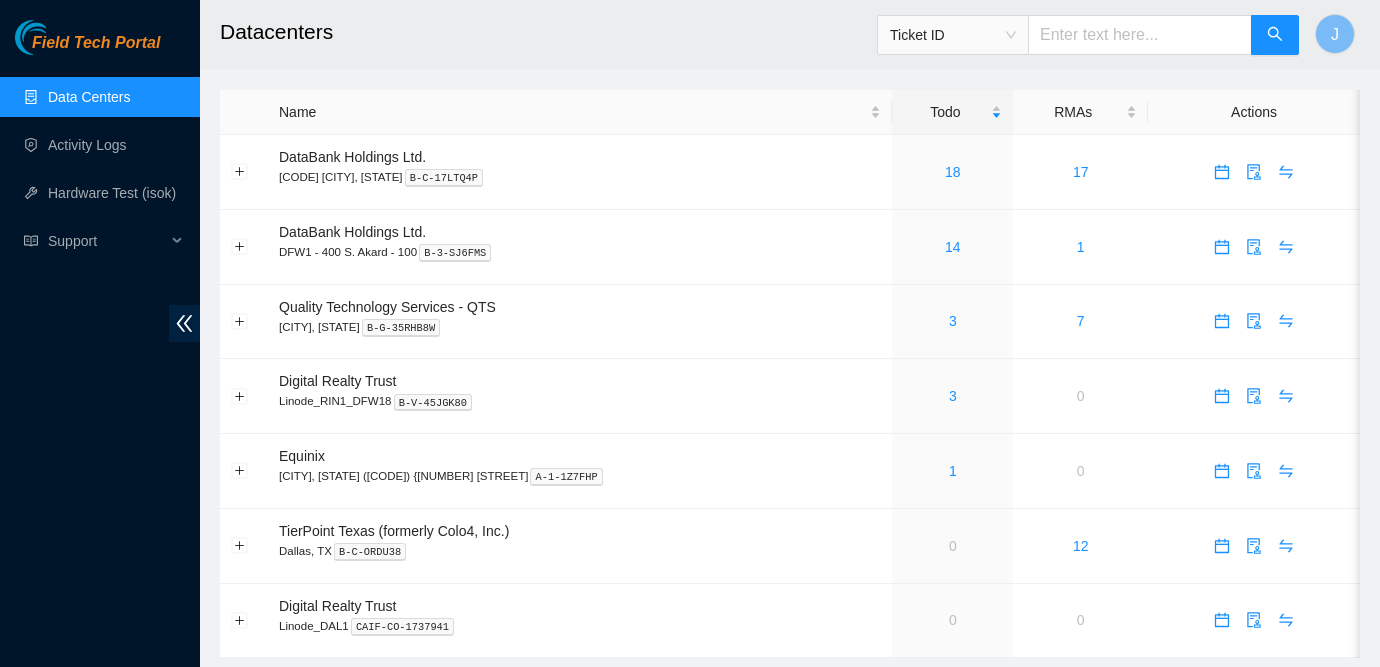 click on "Field Tech Portal Data Centers Activity Logs Hardware Test (isok) Support" at bounding box center (100, 343) 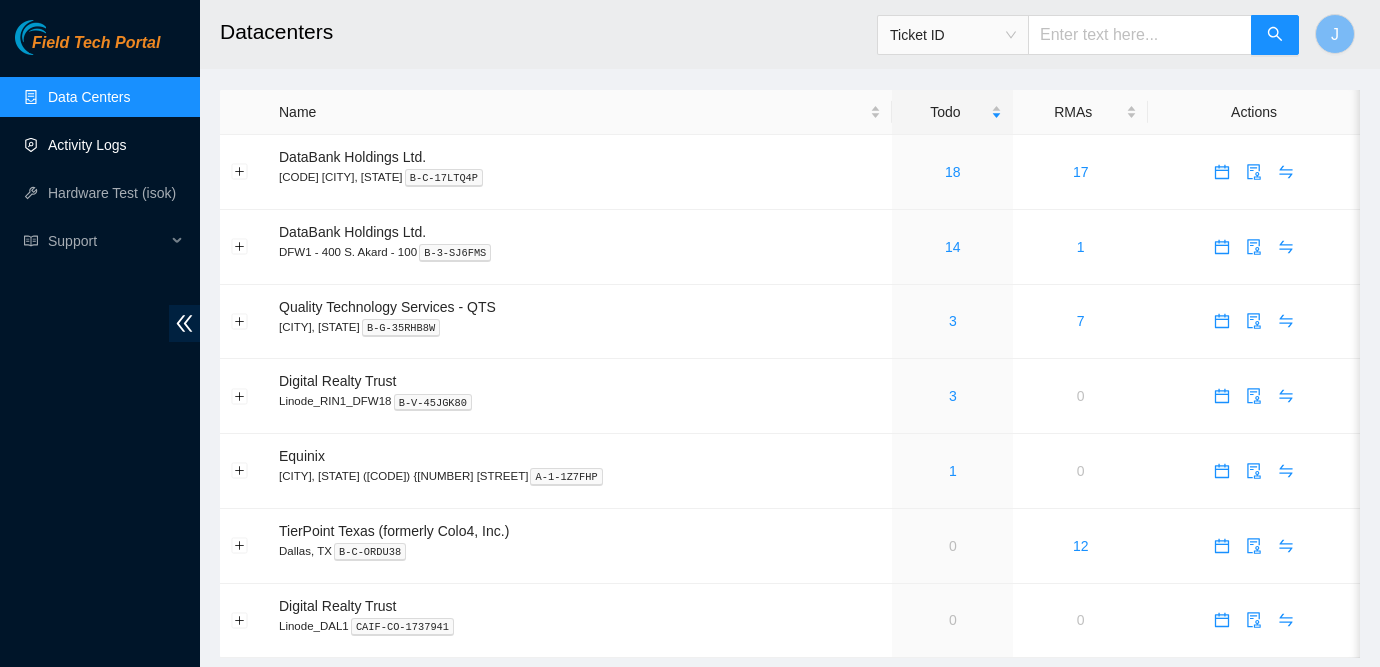 click on "Activity Logs" at bounding box center [87, 145] 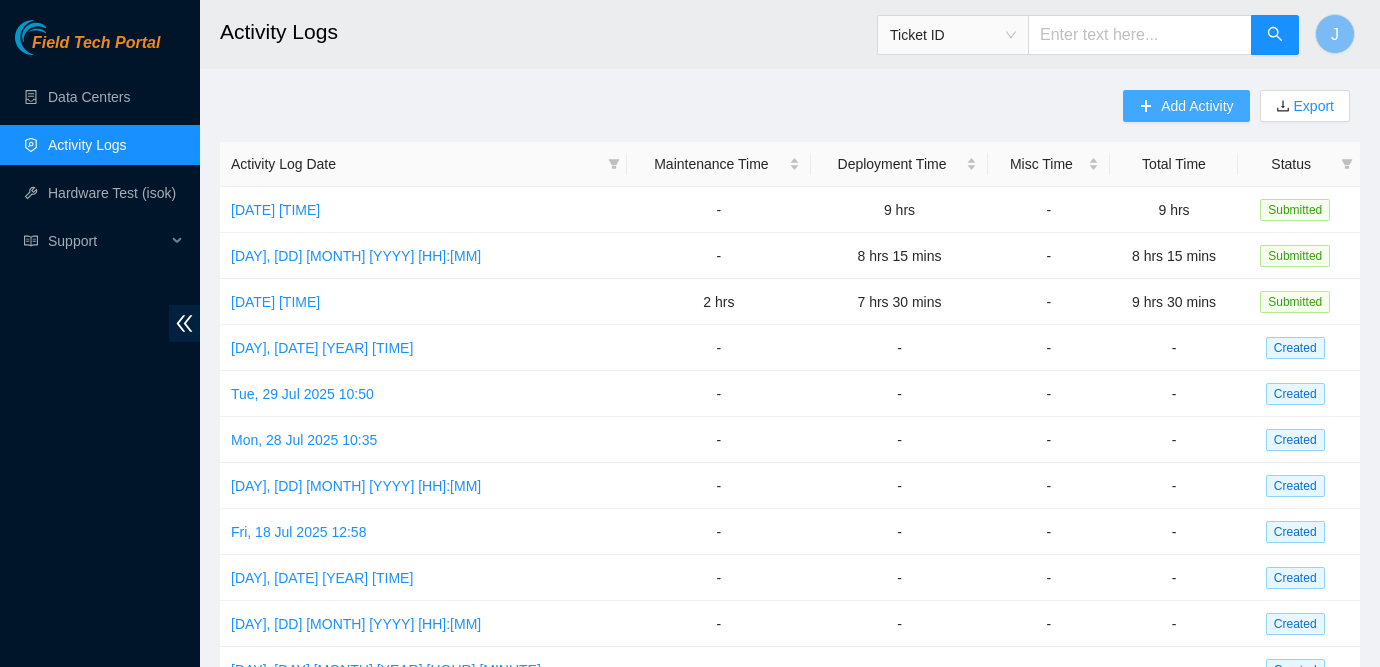 click on "Add Activity" at bounding box center [1197, 106] 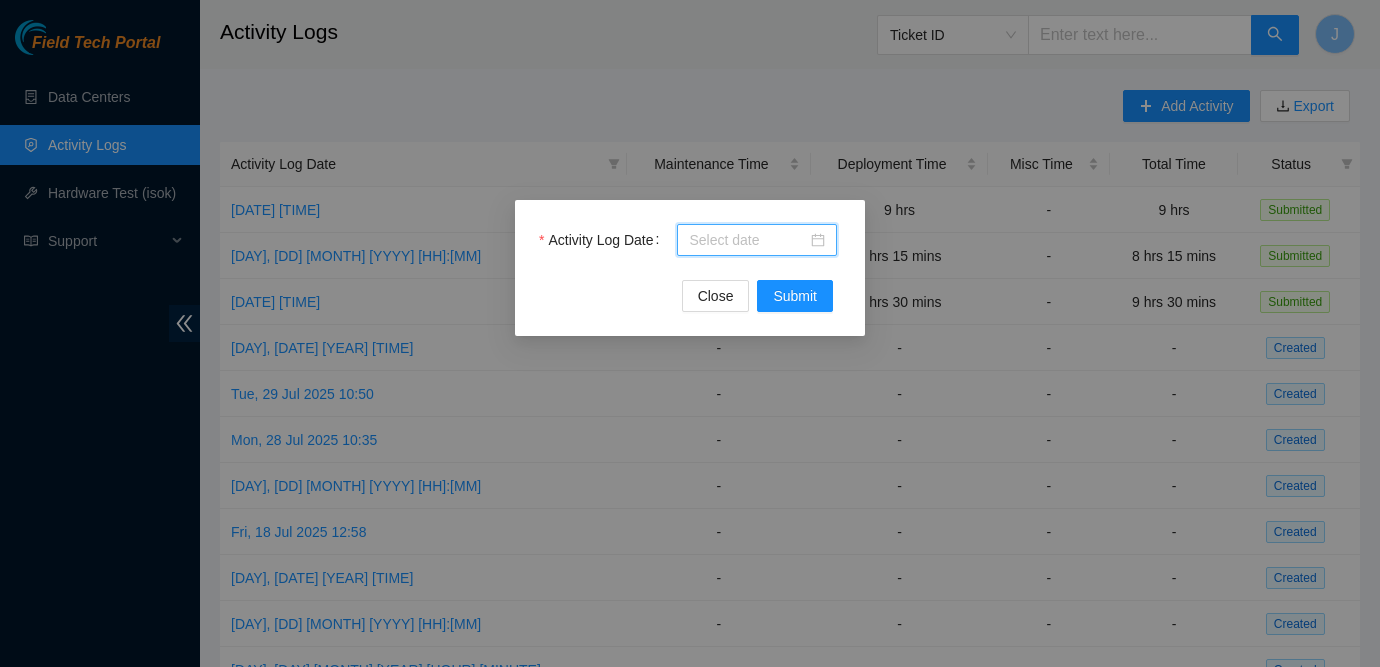 click on "Activity Log Date" at bounding box center [748, 240] 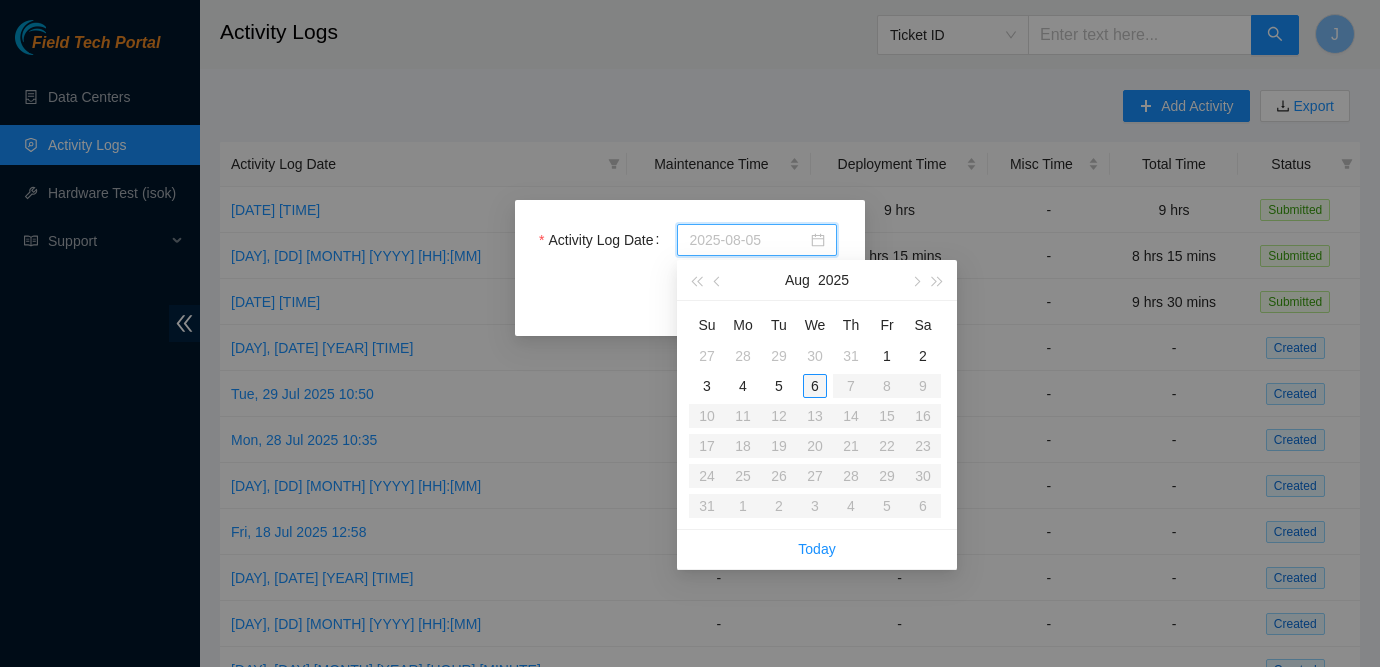 type on "[DATE]" 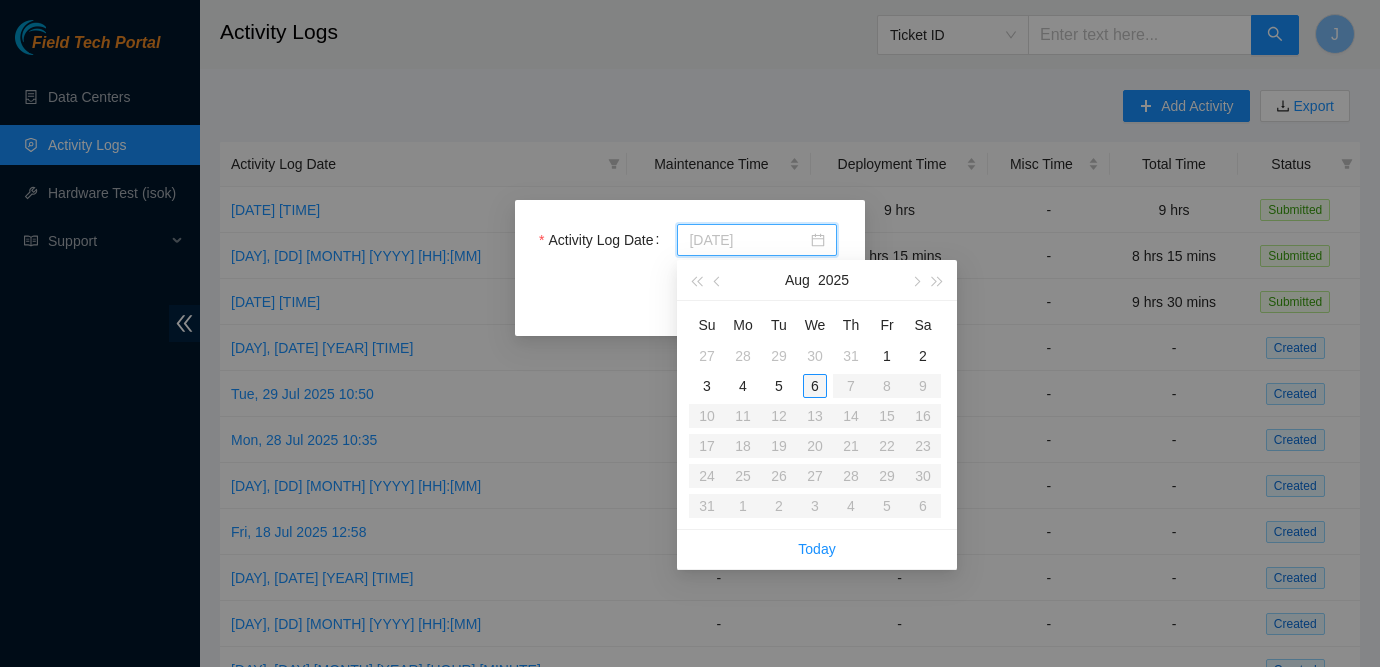 click on "6" at bounding box center (815, 386) 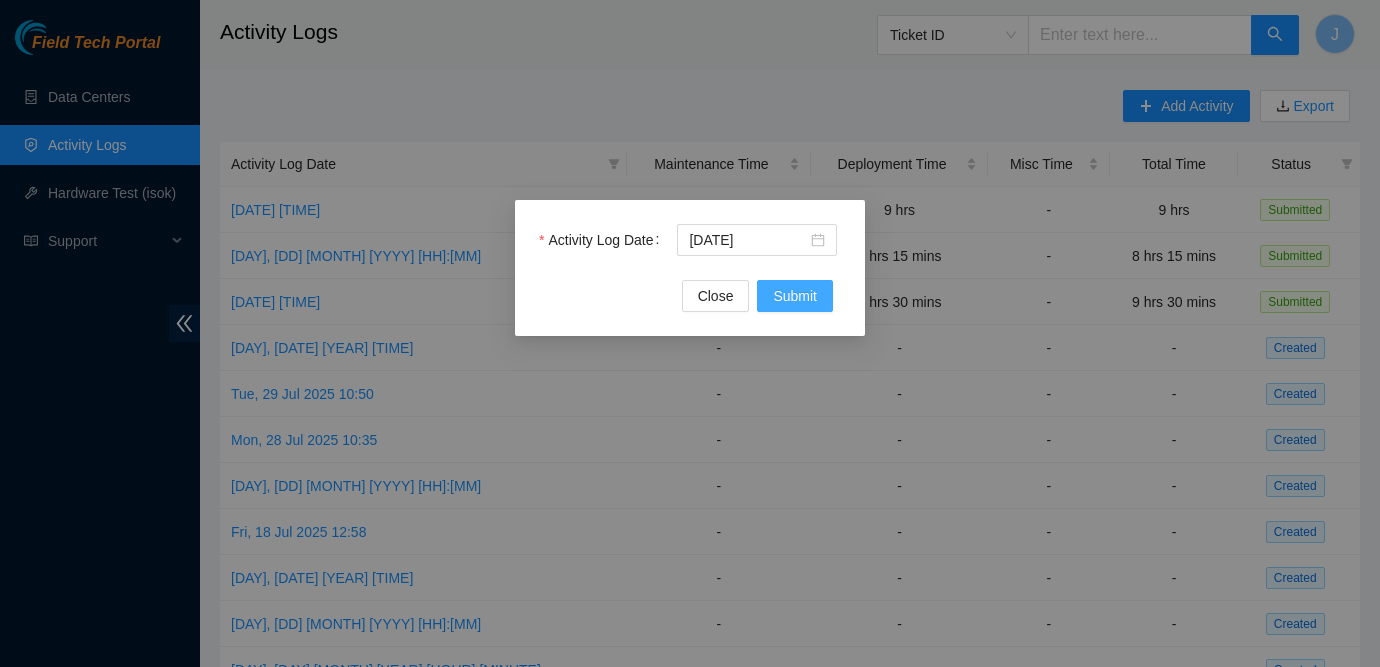 click on "Submit" at bounding box center (795, 296) 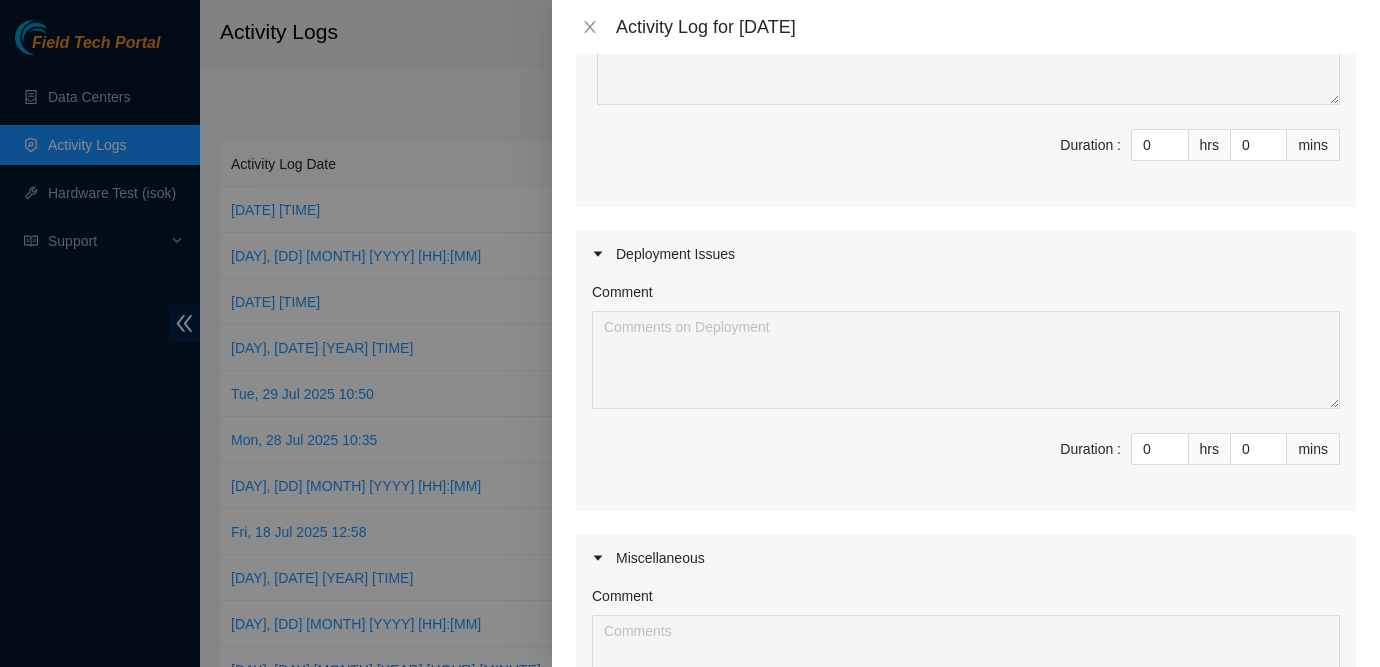 scroll, scrollTop: 311, scrollLeft: 0, axis: vertical 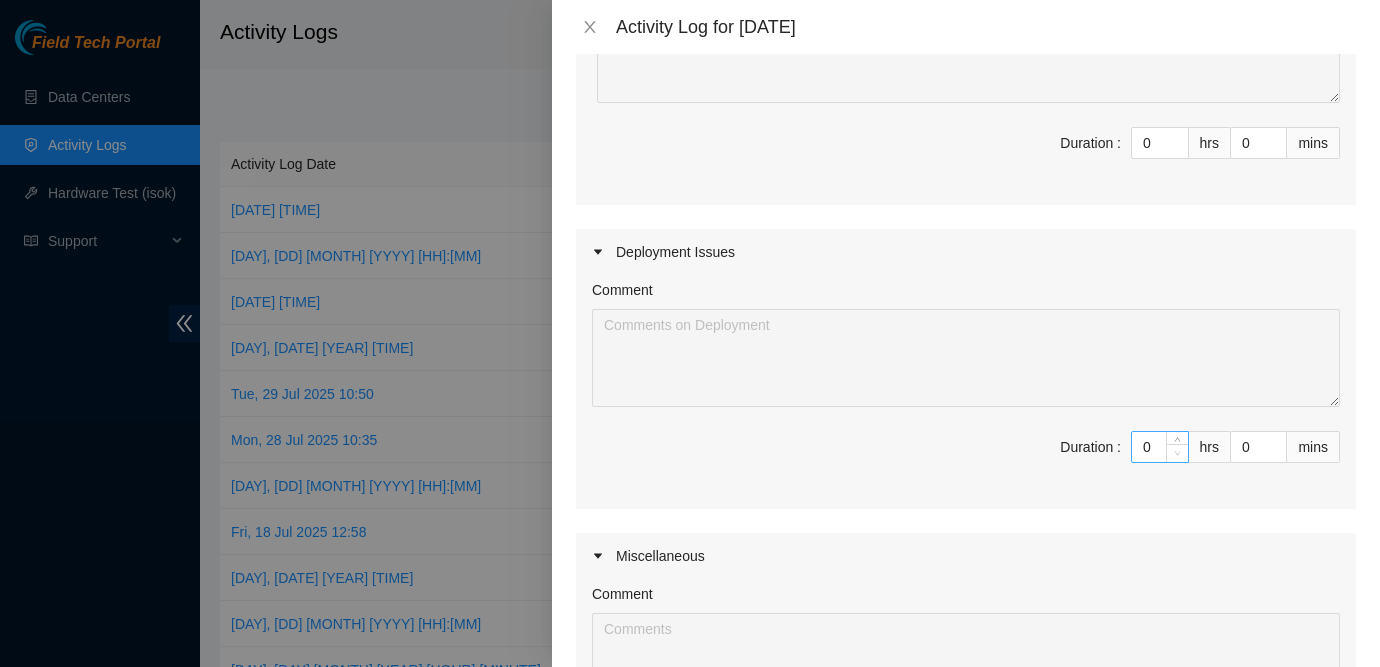 click at bounding box center [1177, 453] 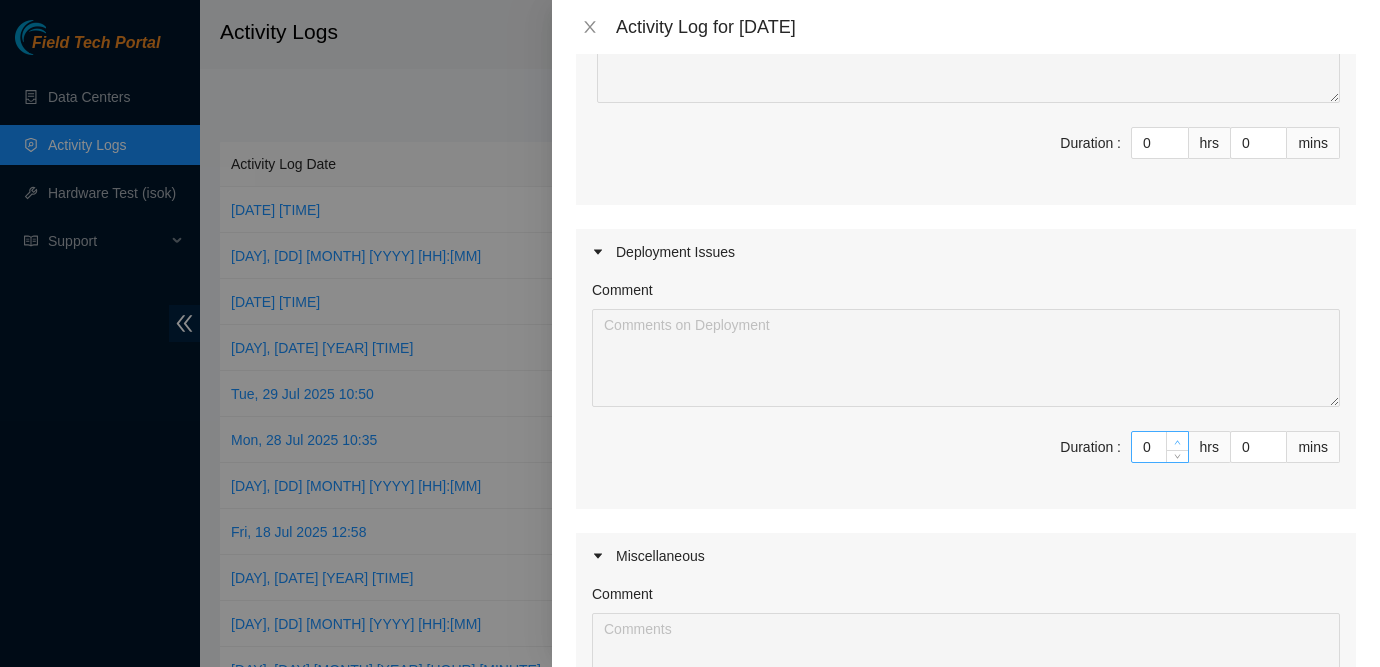 type on "1" 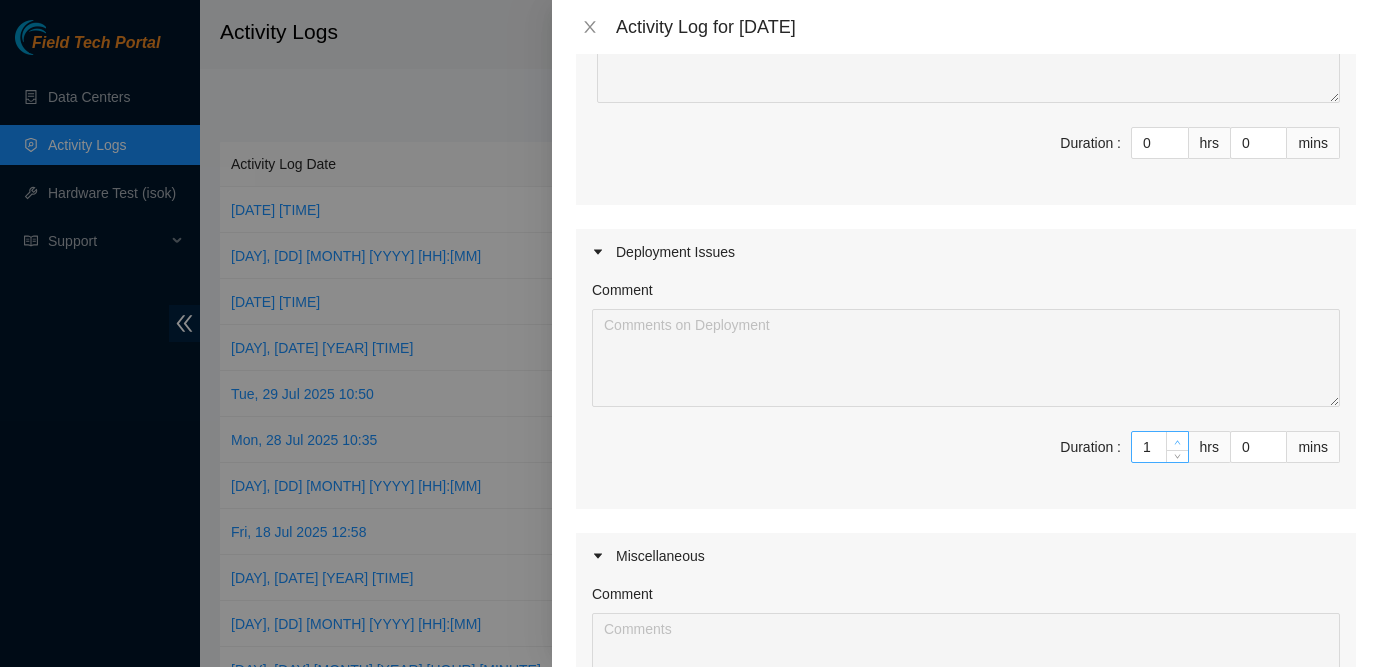type on "1" 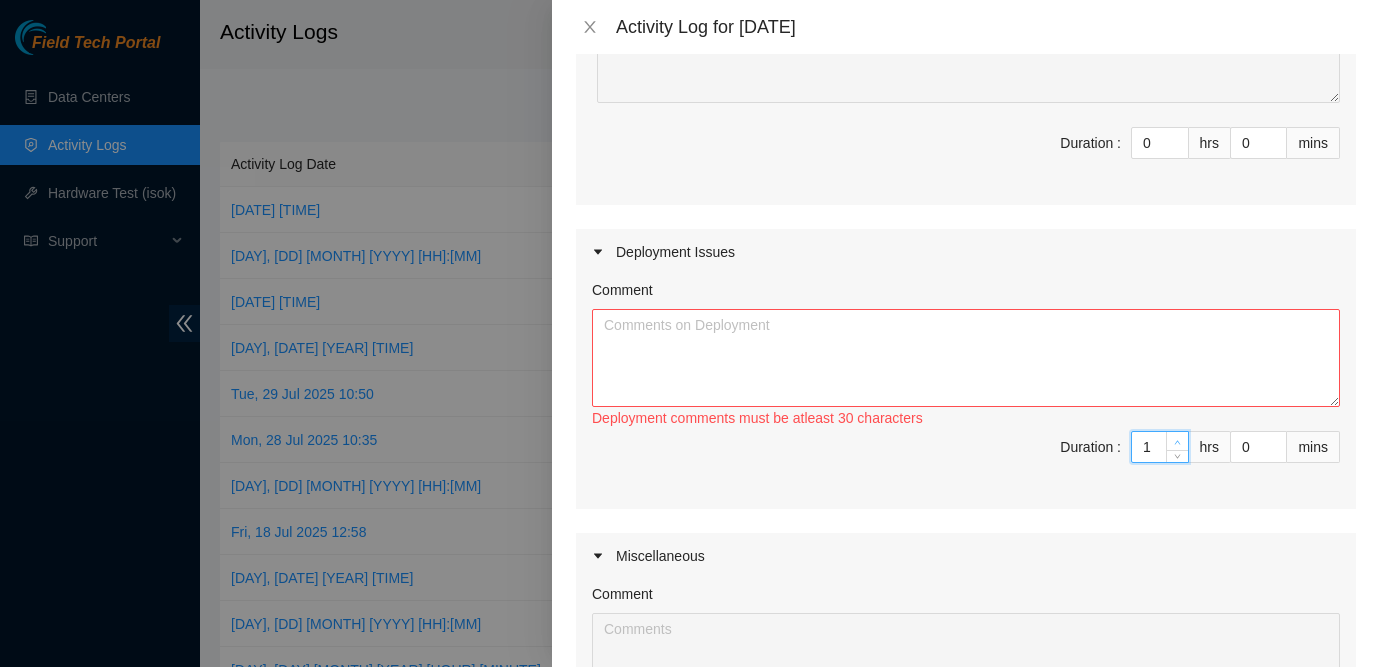 click 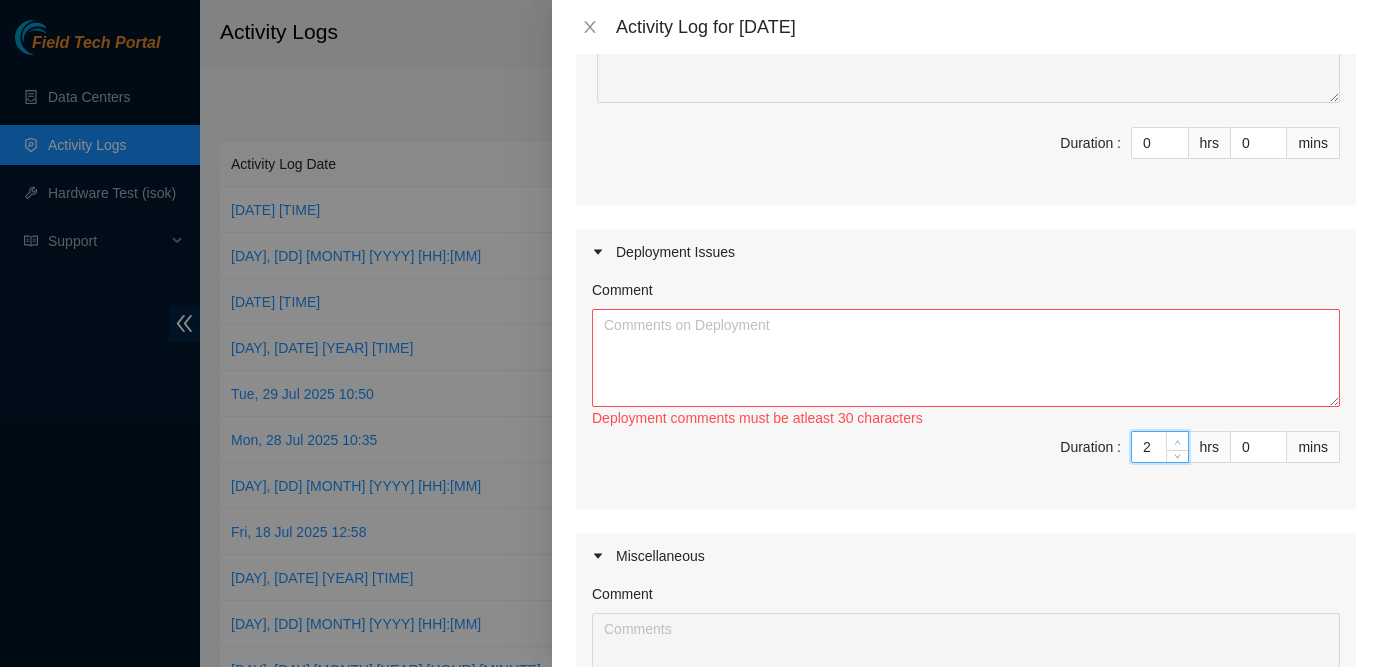 click 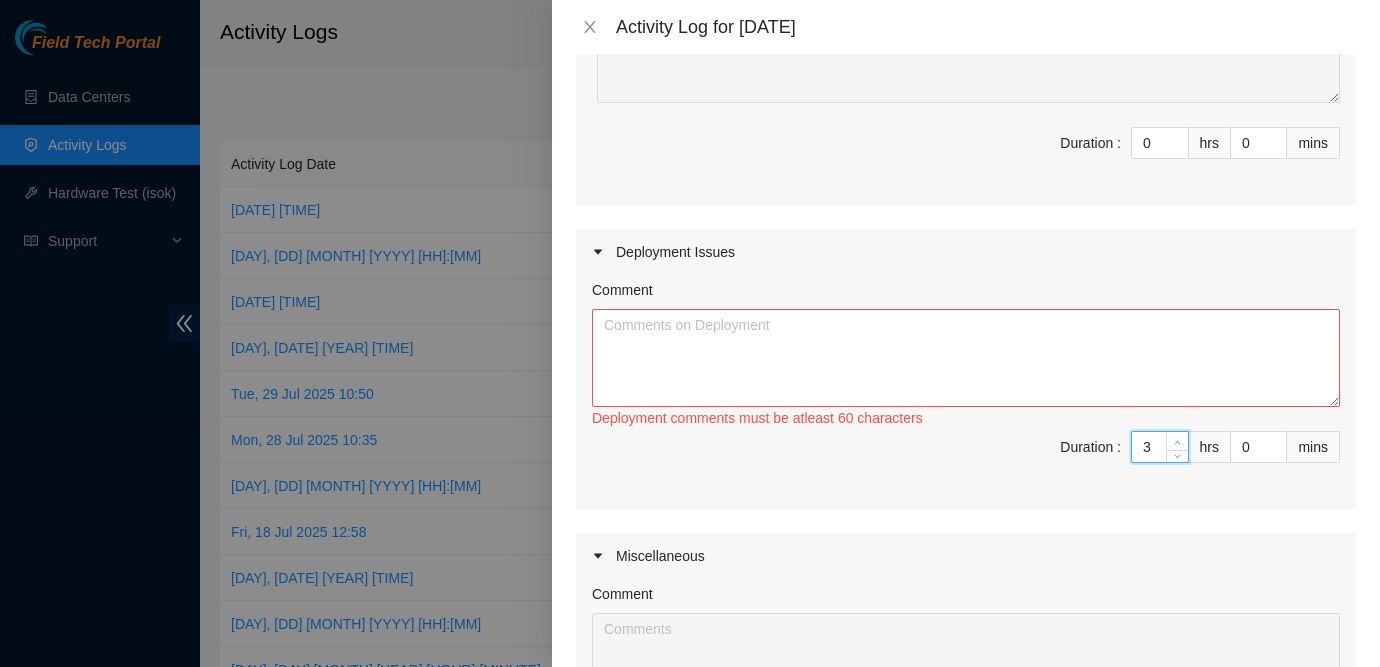 type on "4" 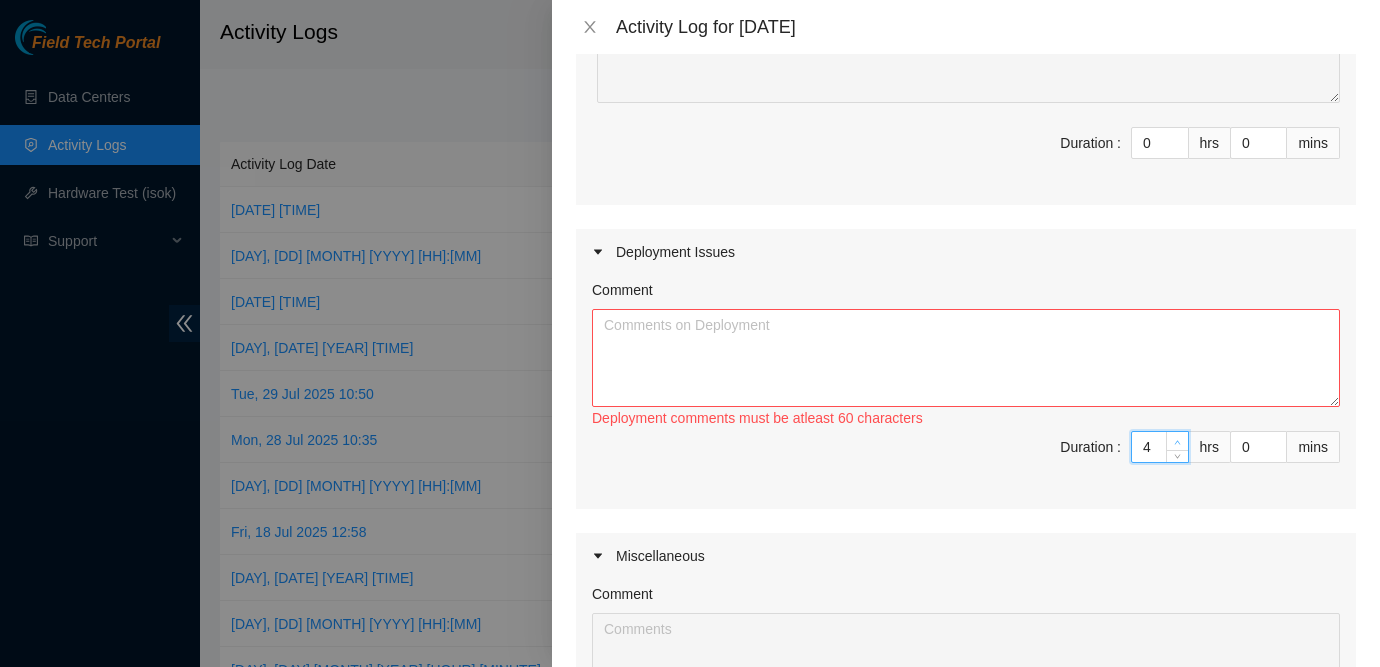 click 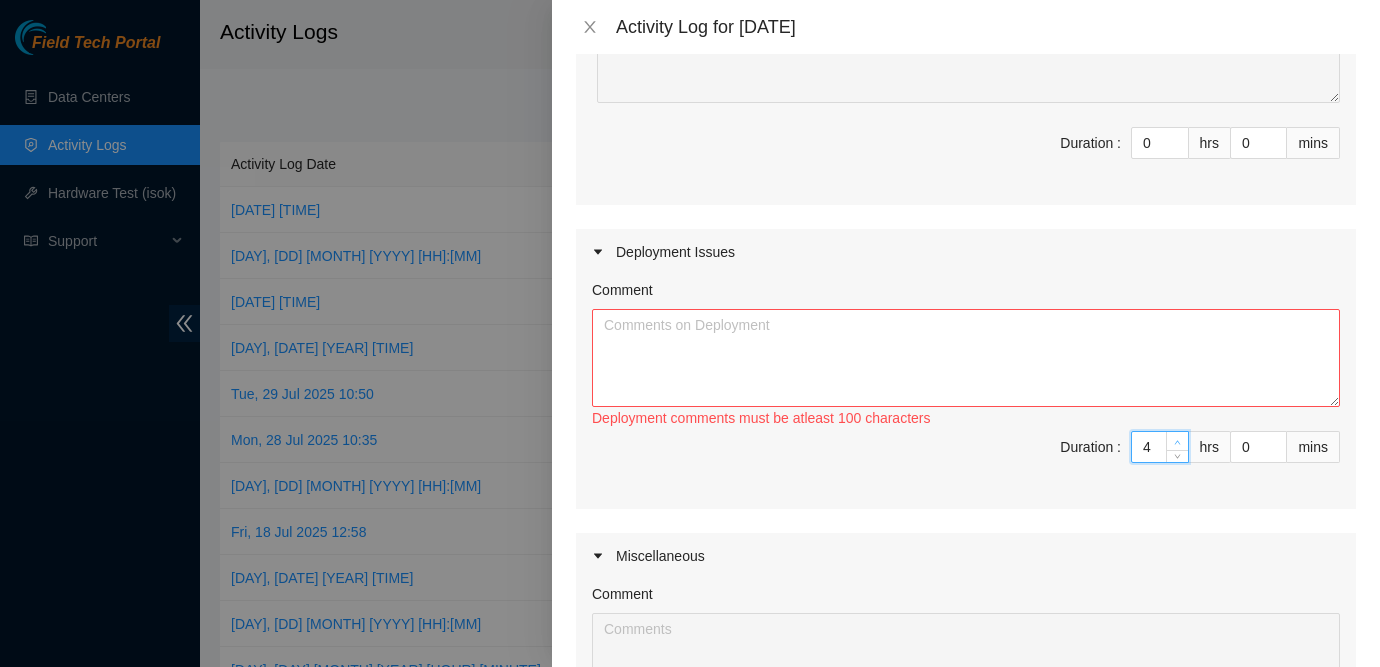 type on "5" 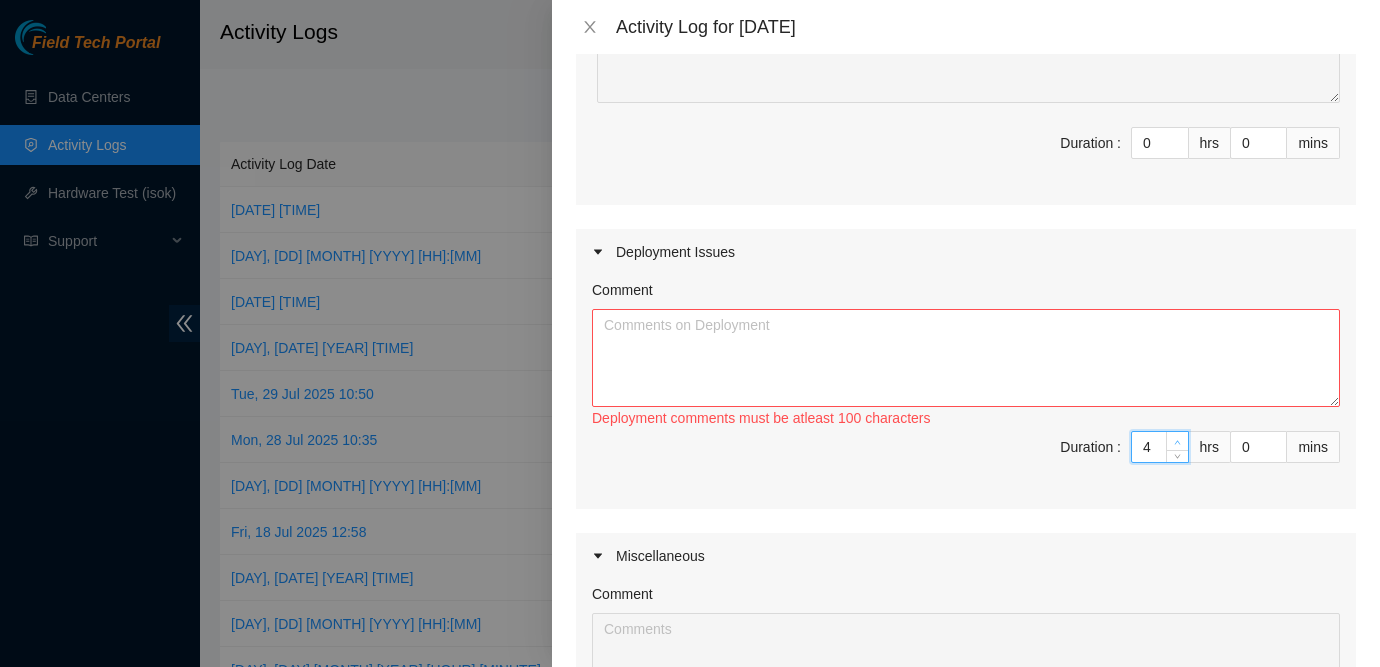 type on "5" 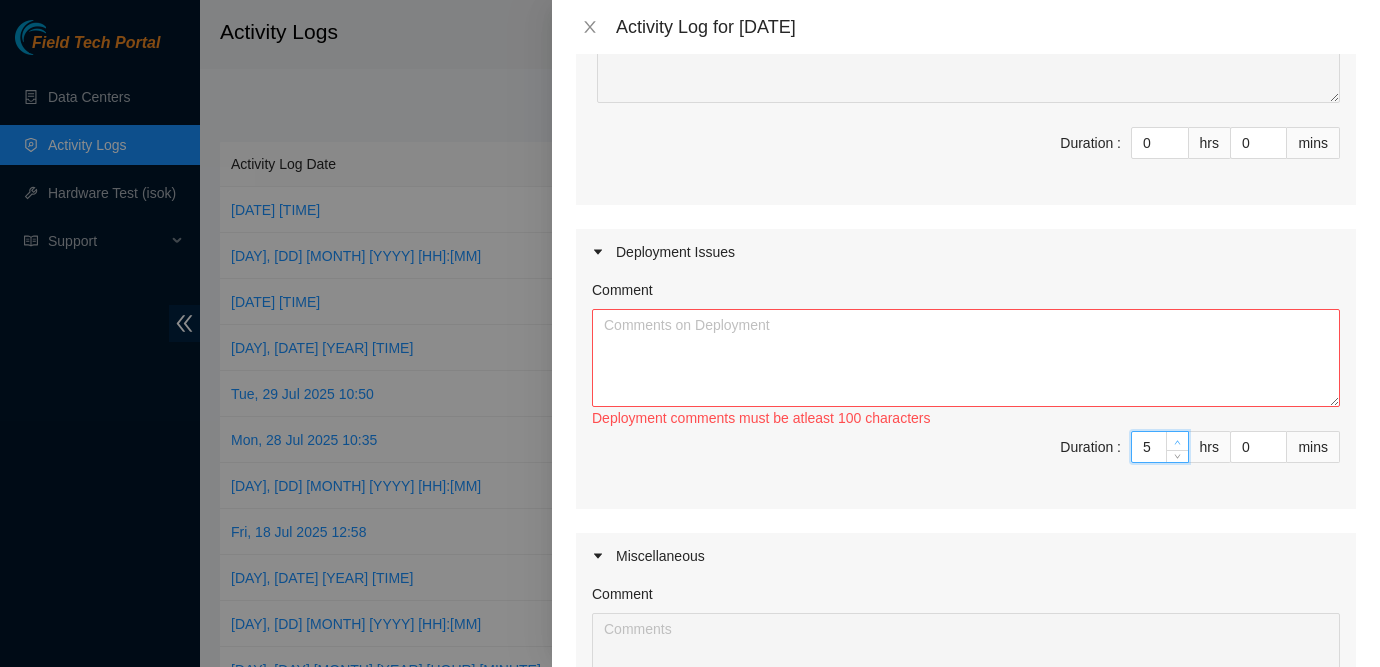 click 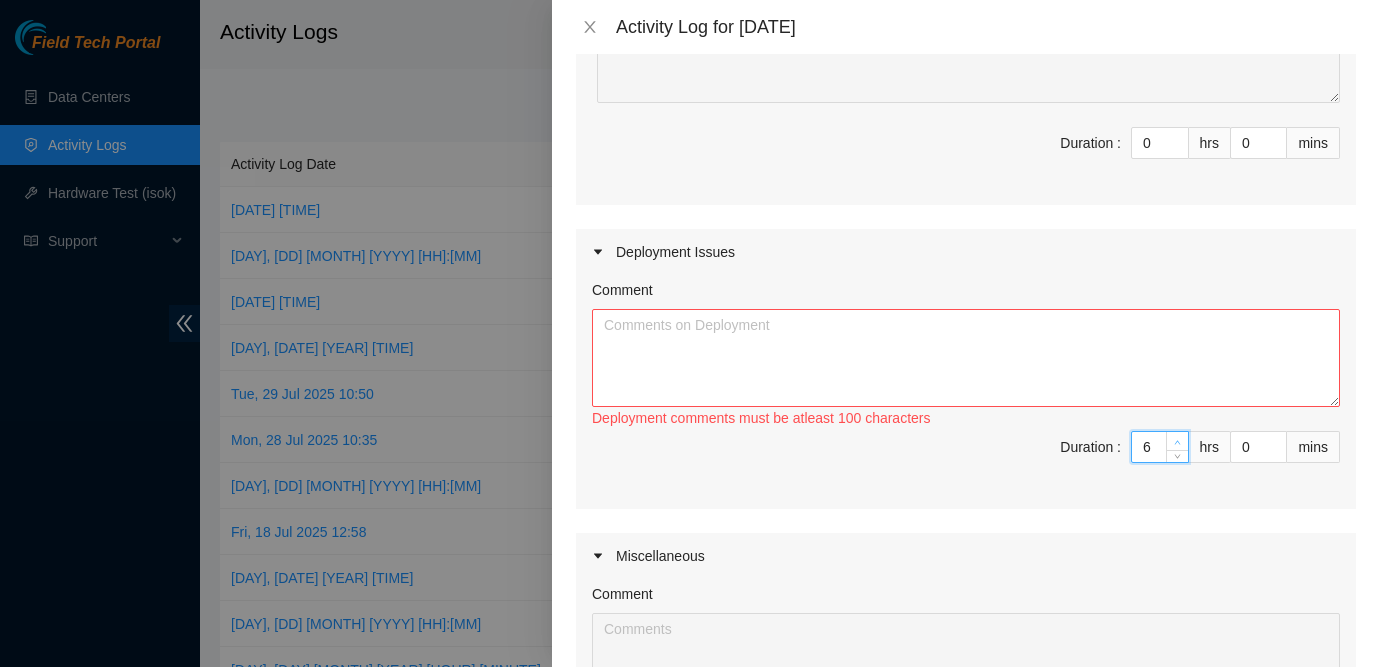 click 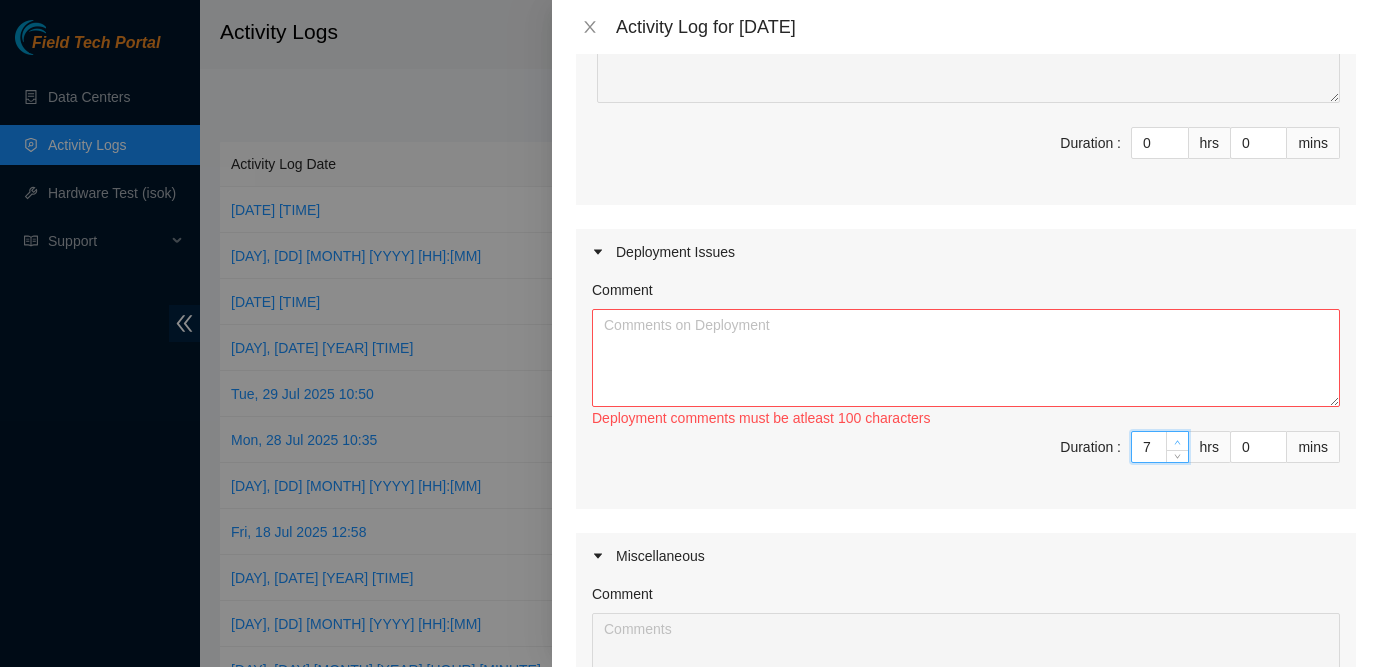 click 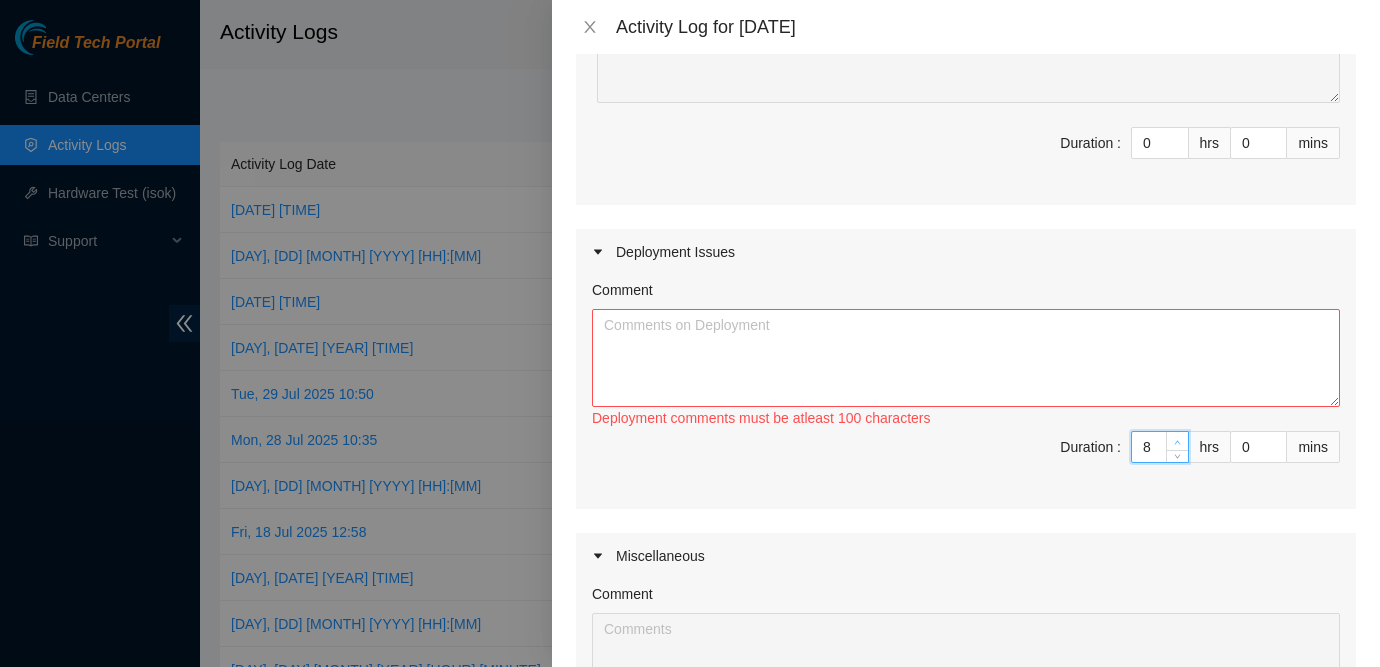 click 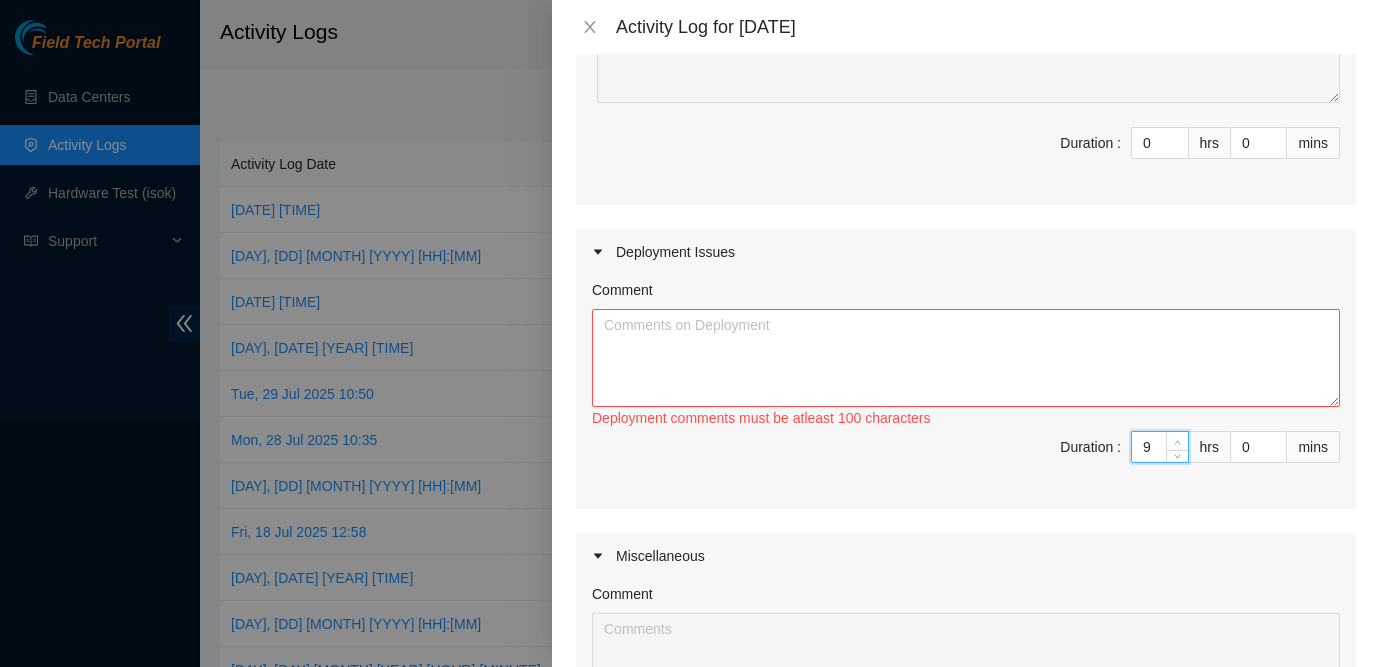 click 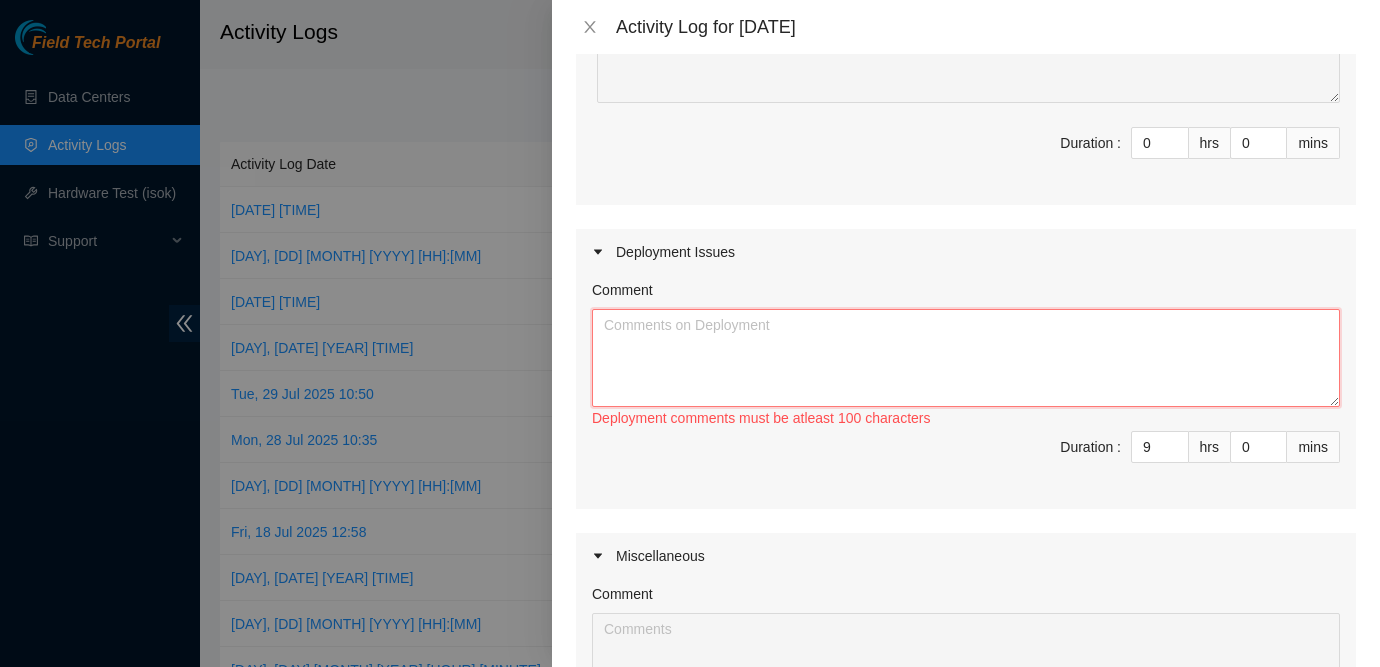 click on "Comment" at bounding box center (966, 358) 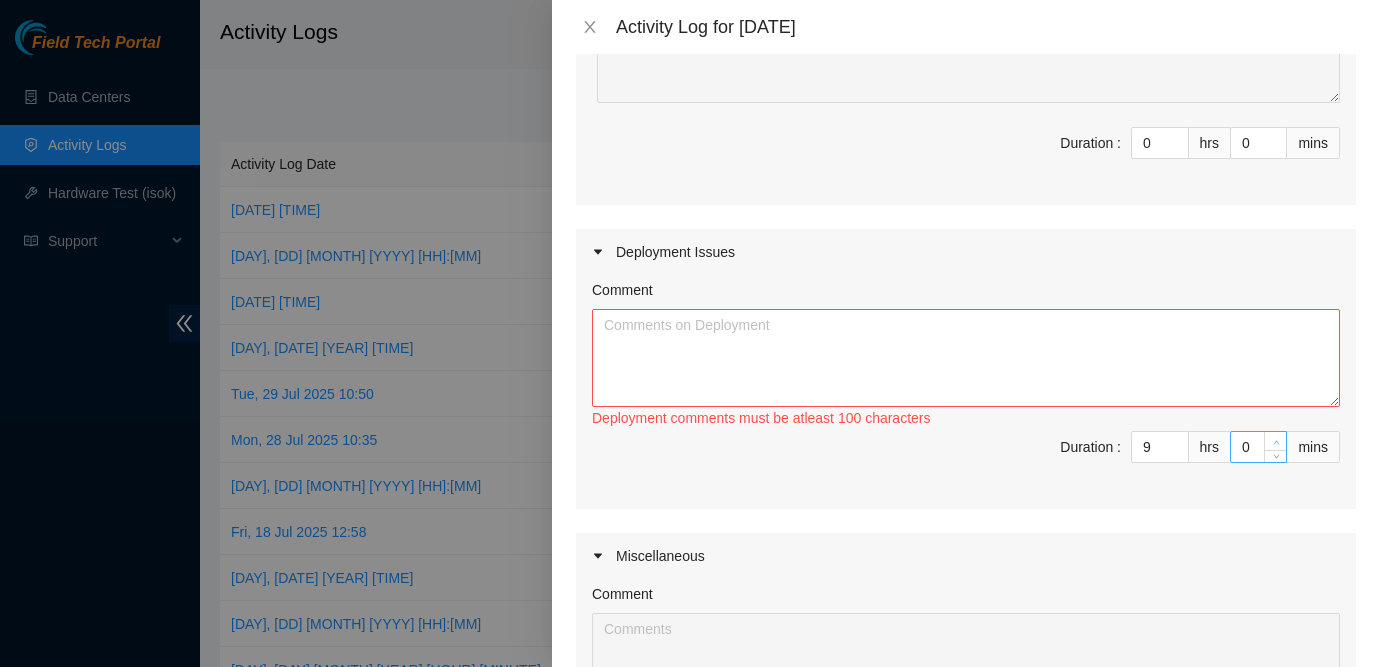 type on "1" 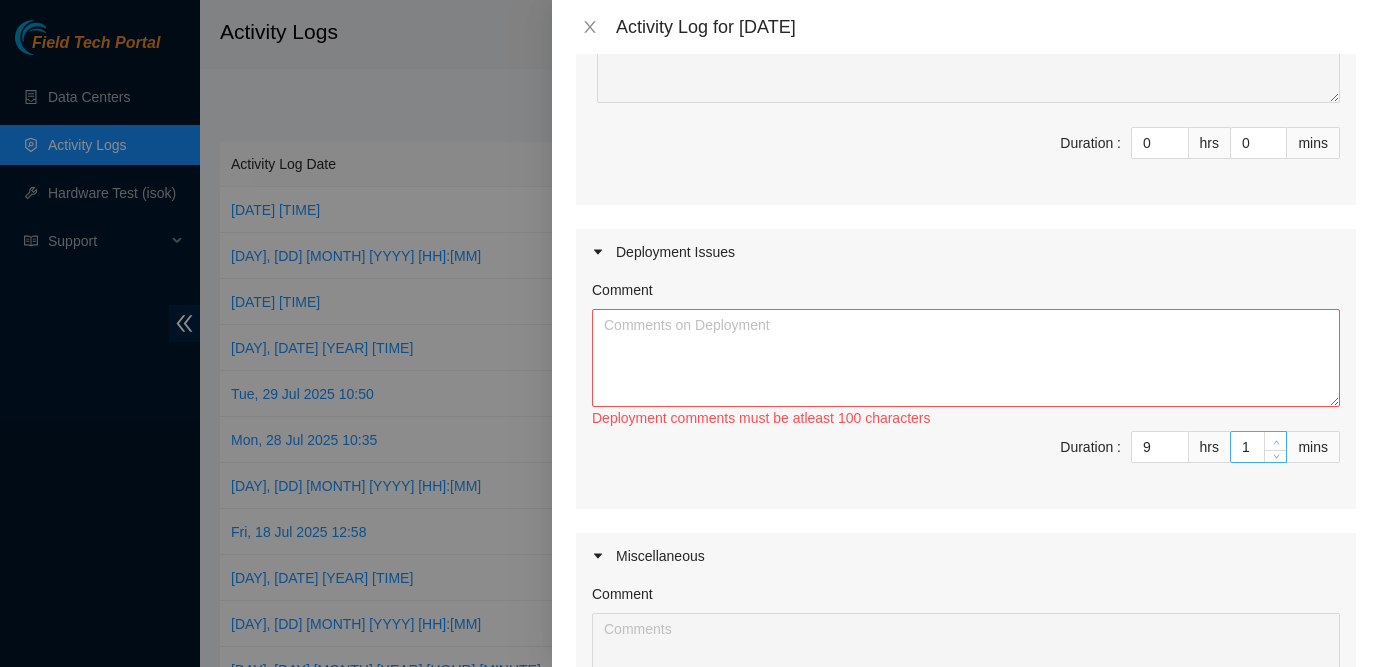 click 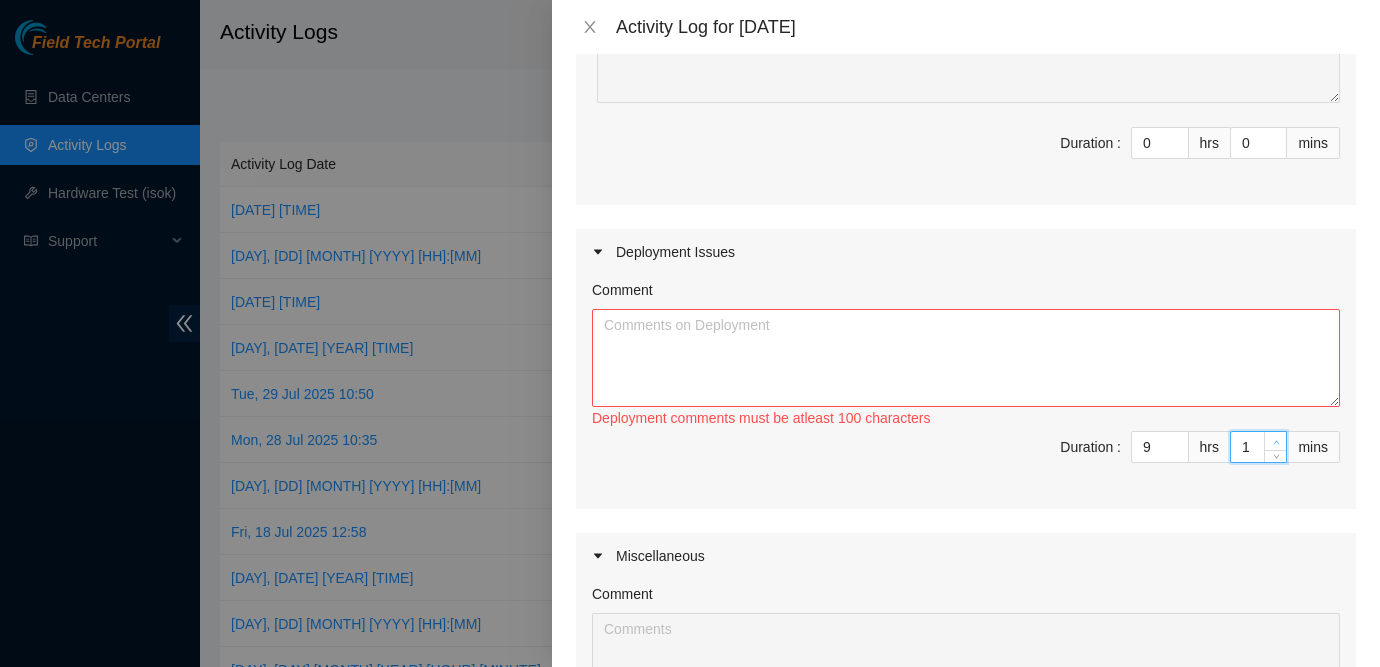 type on "2" 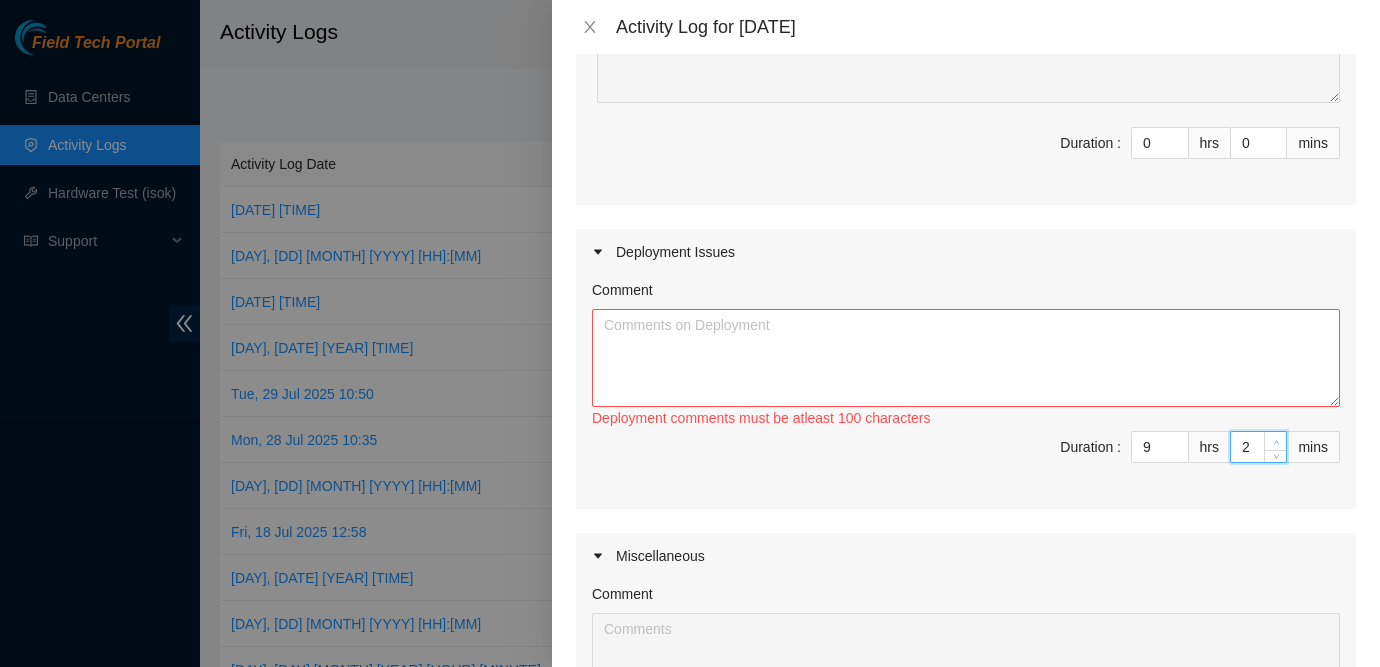 click 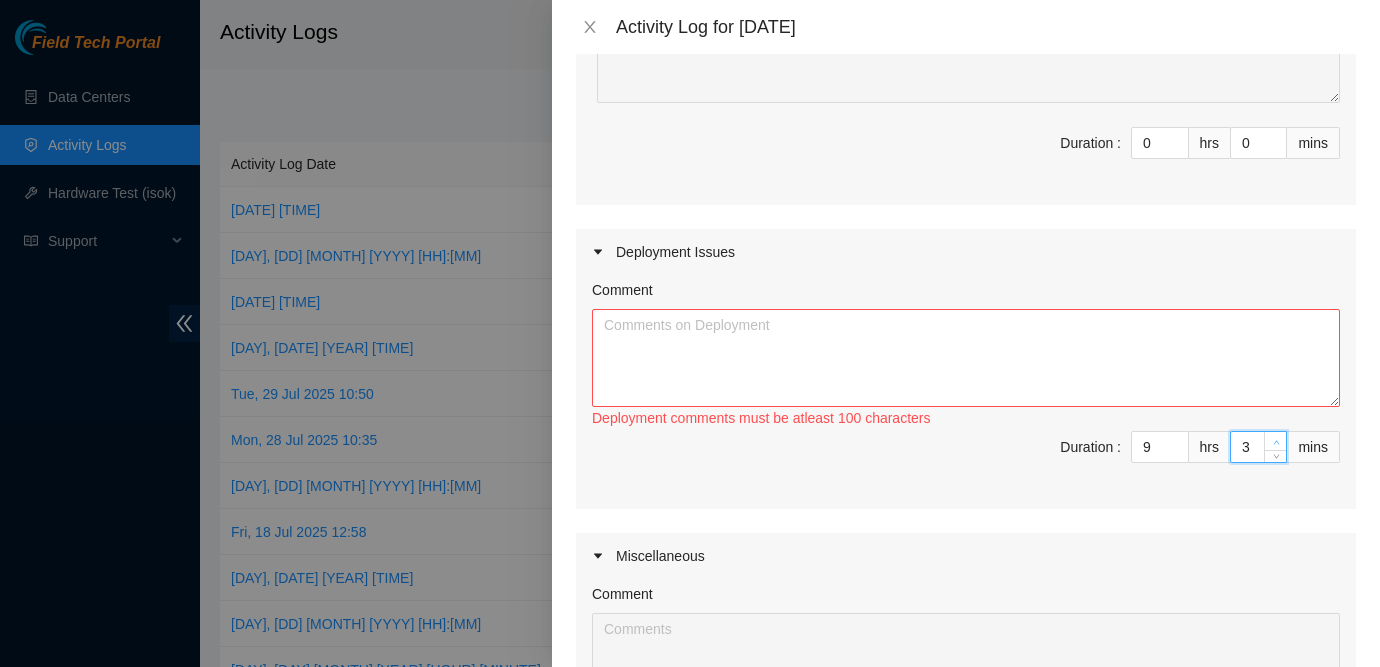 click 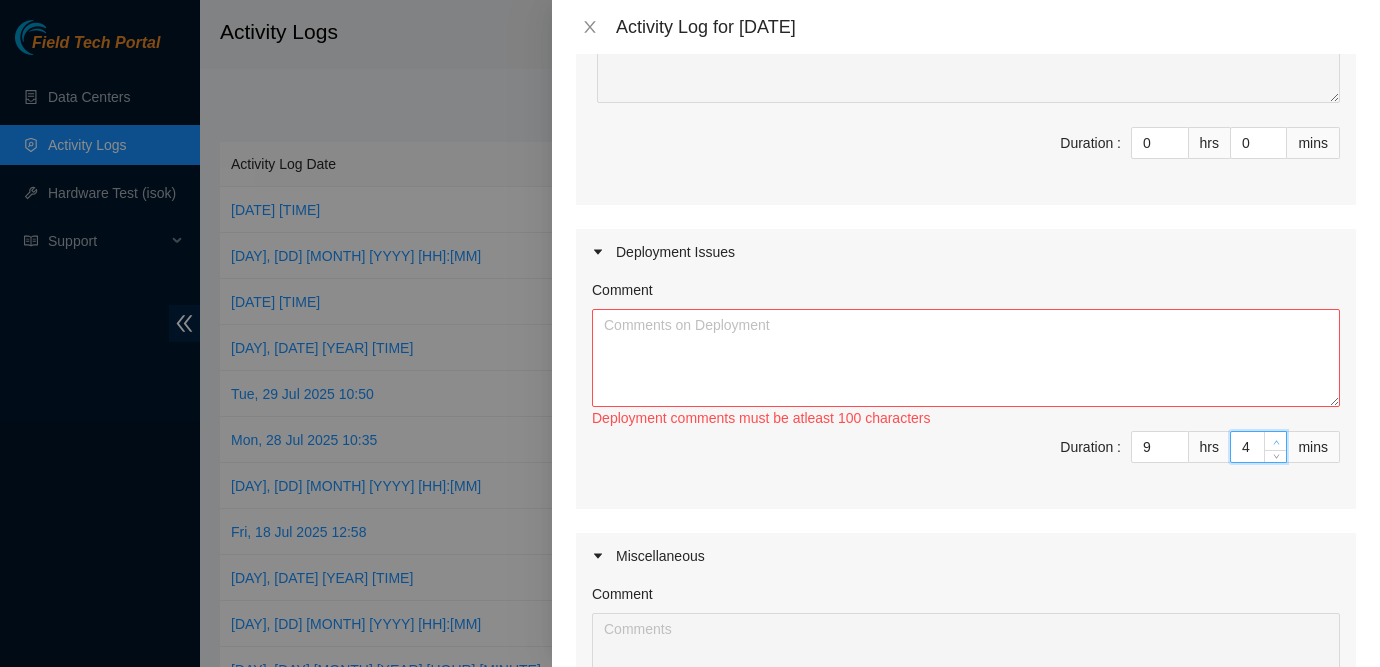 click 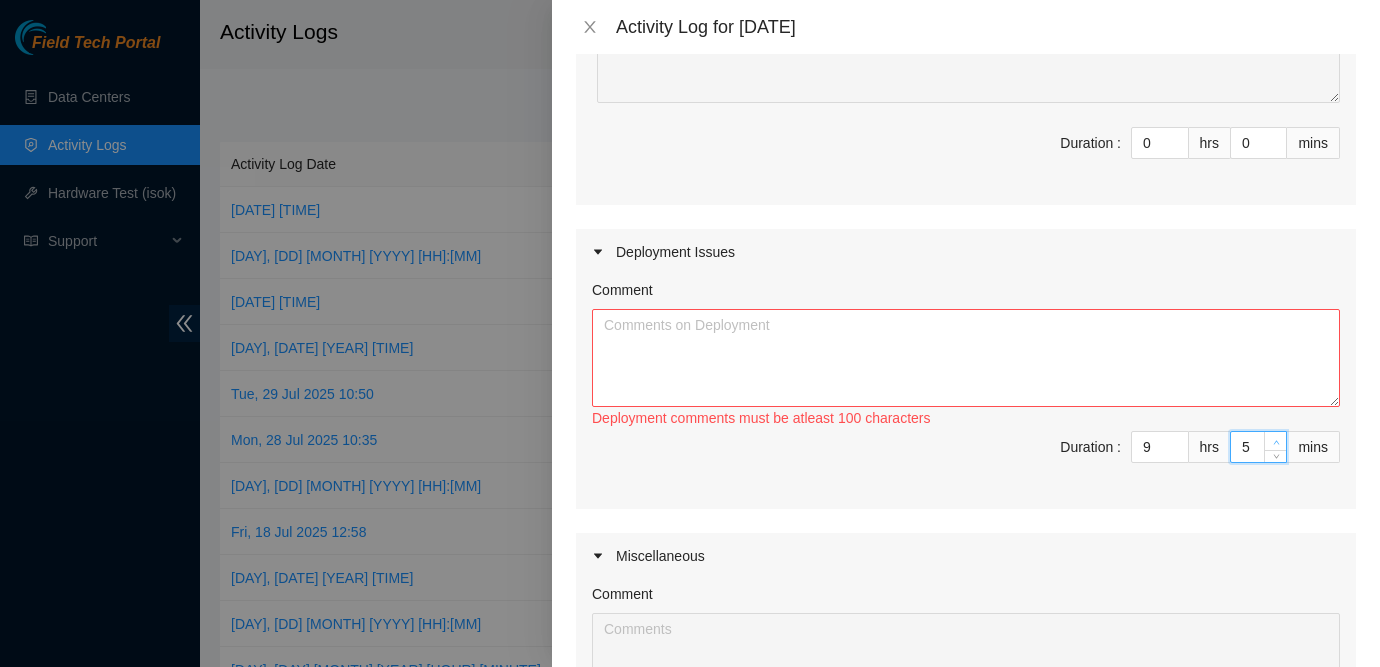 click 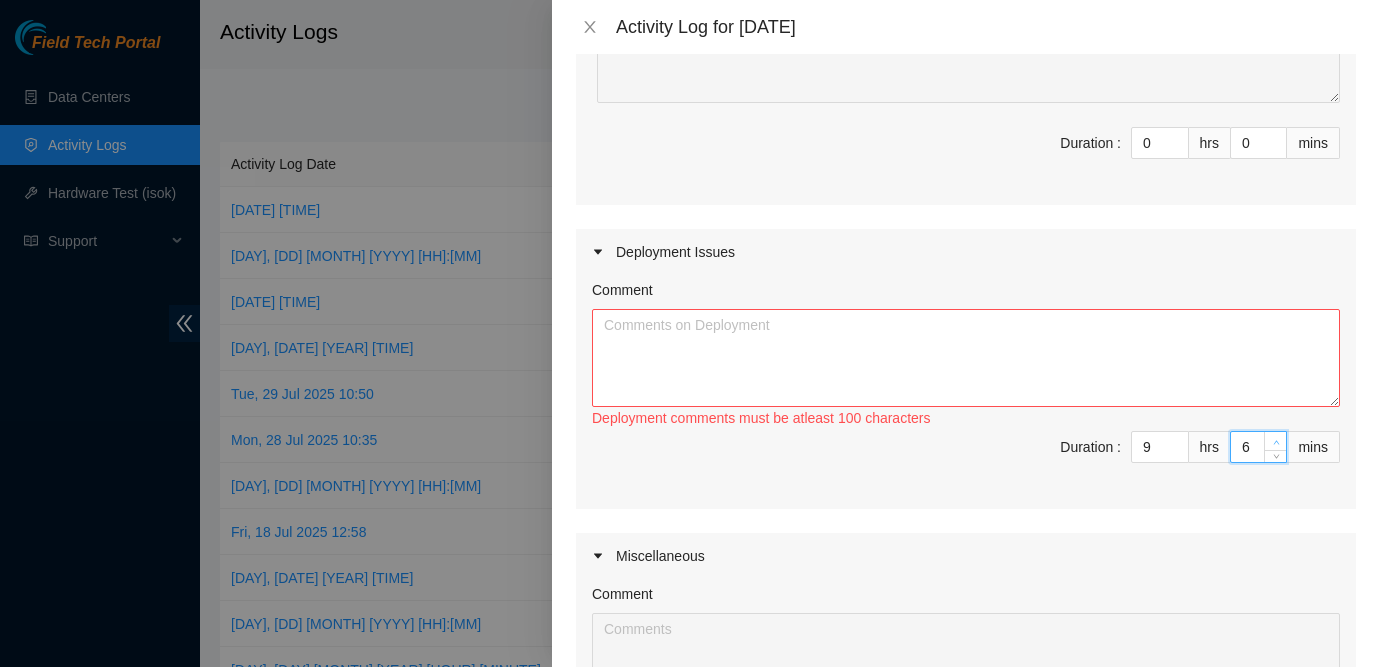 click 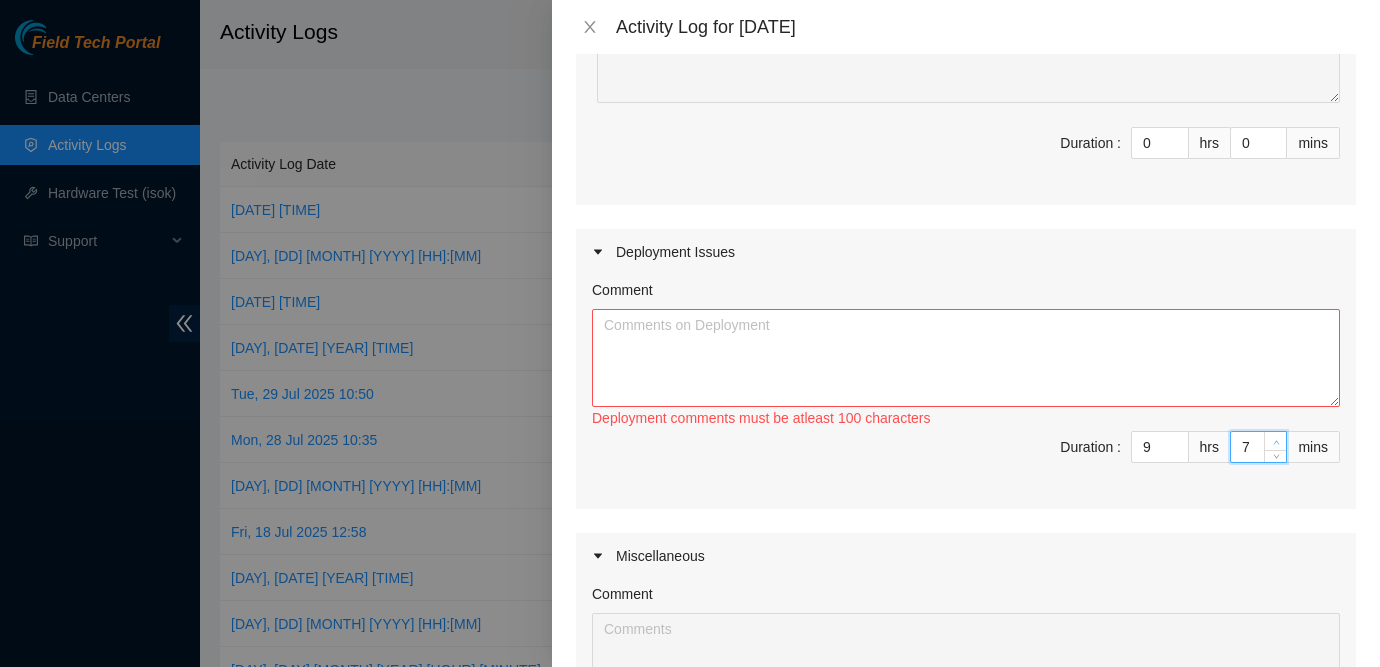 click 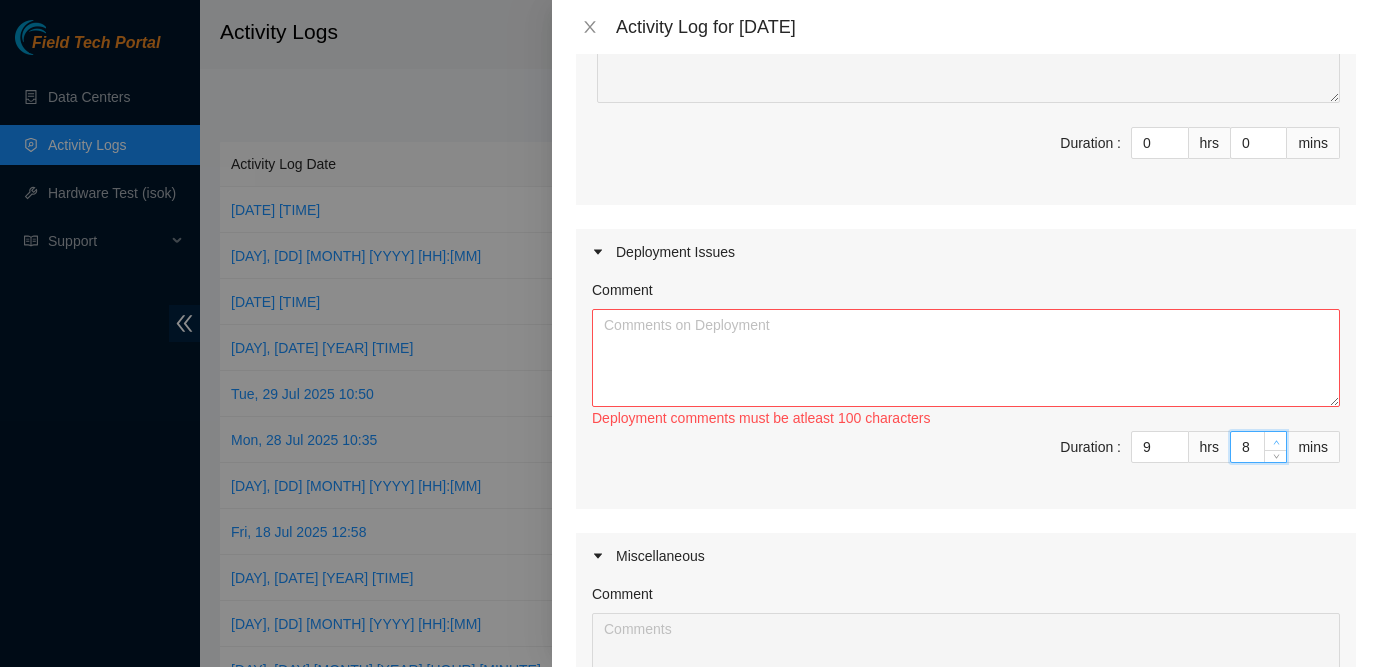 click 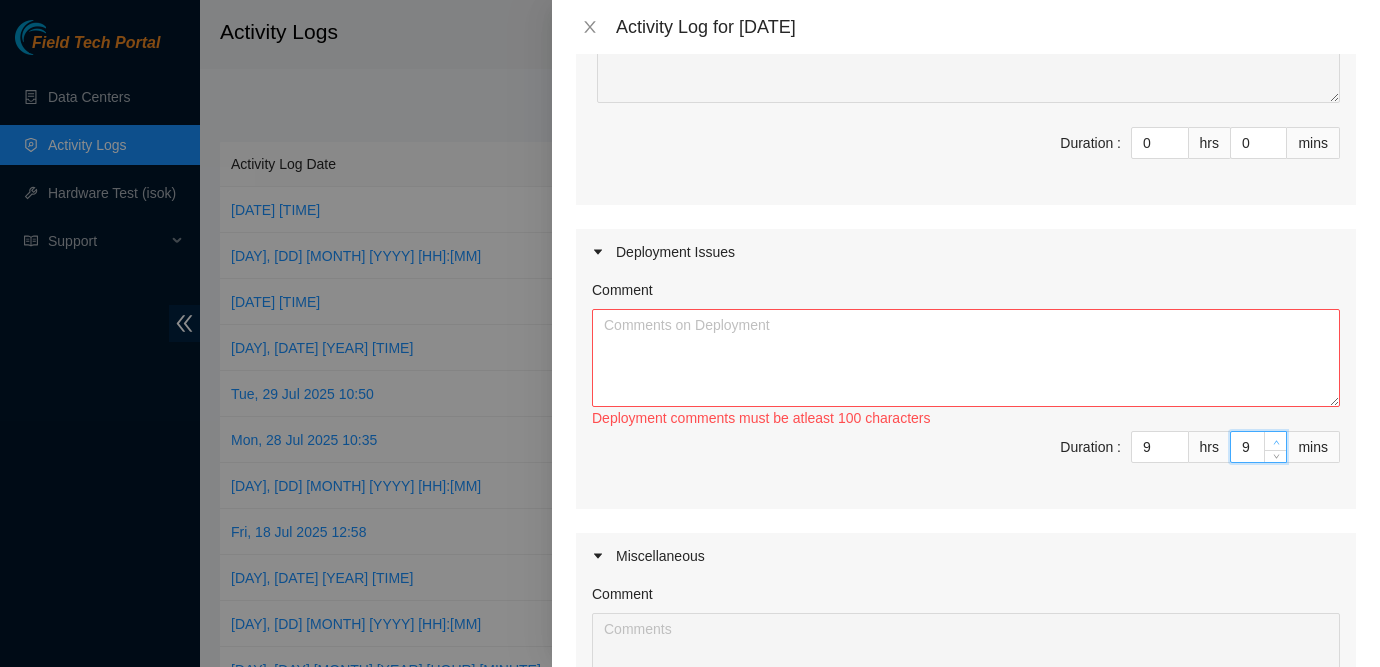 click 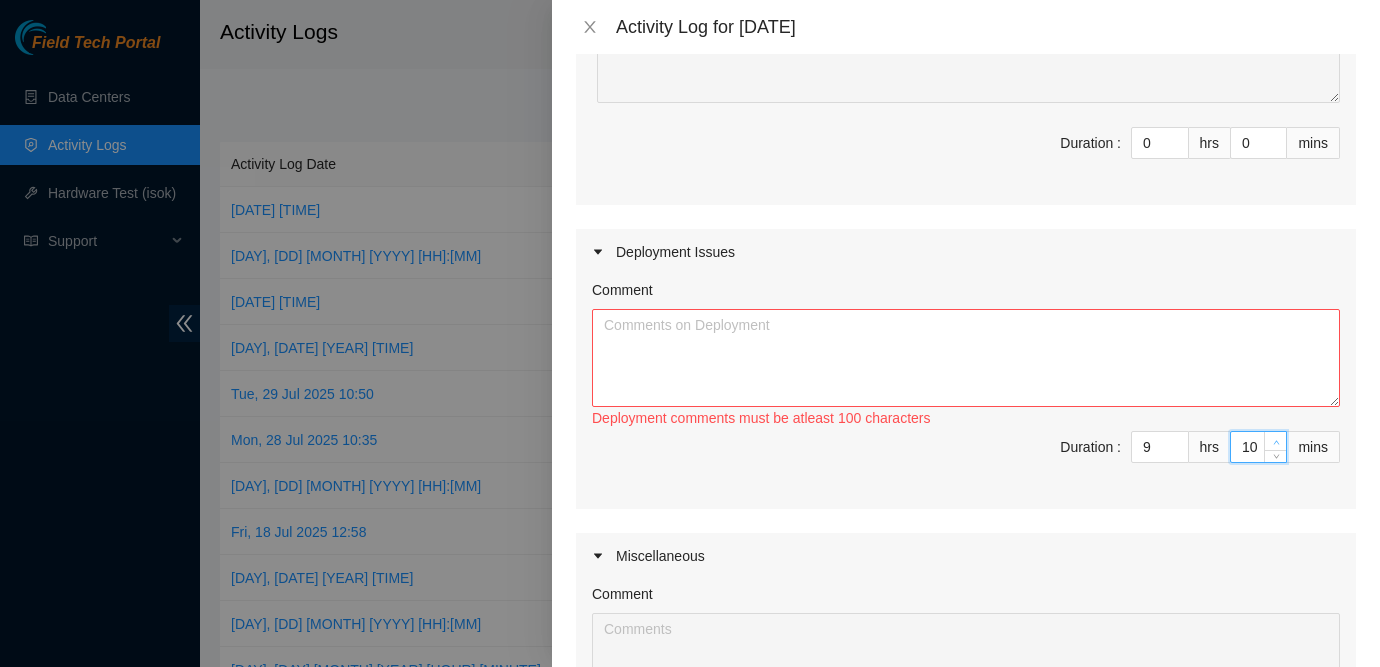 click 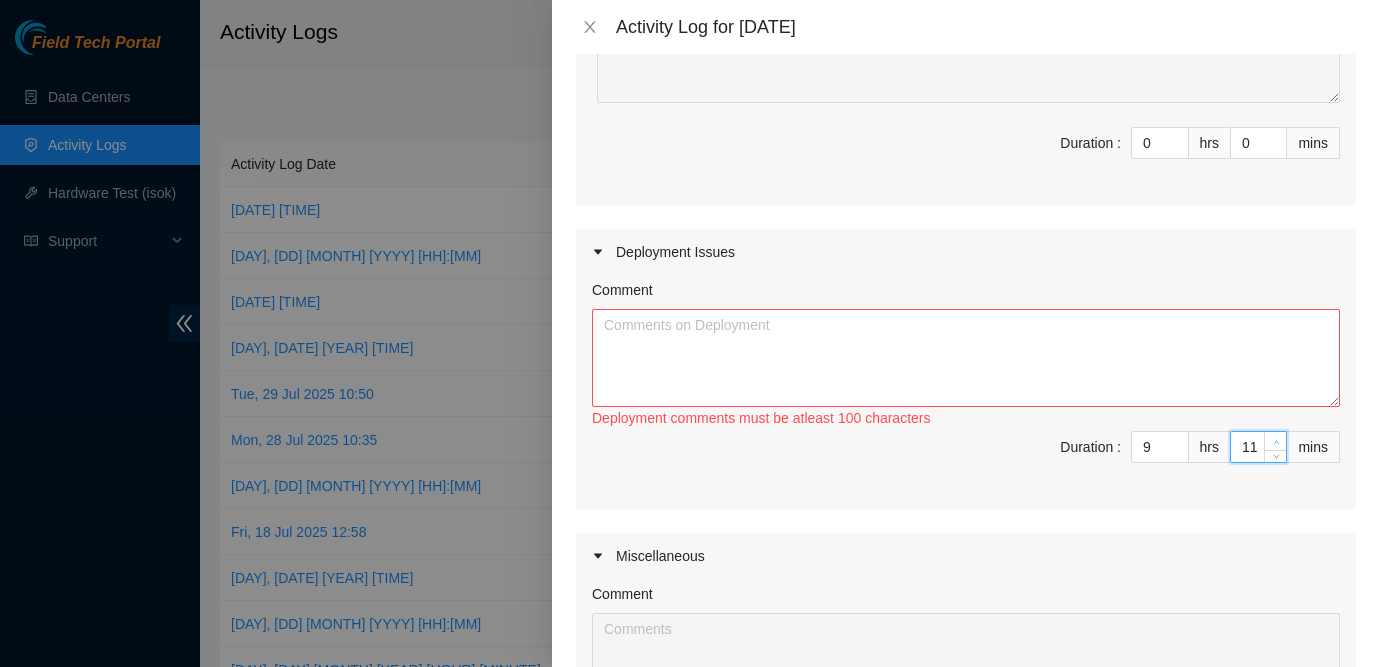 click 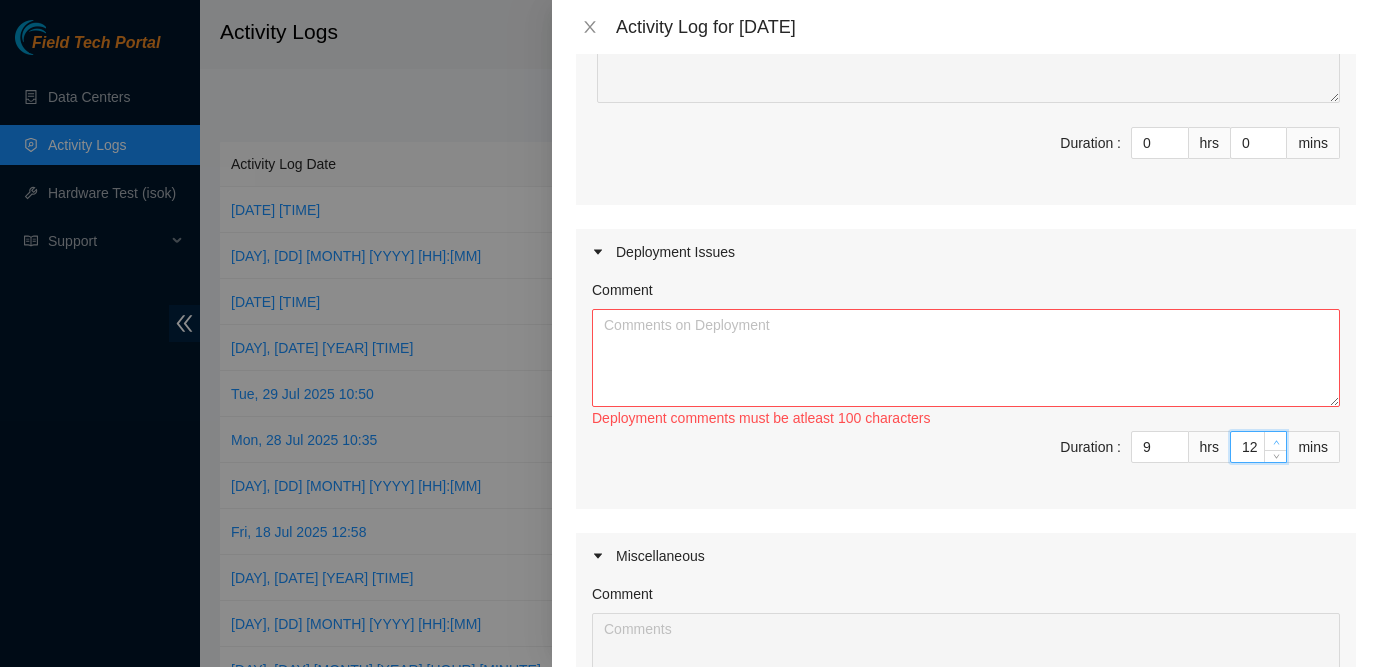 click 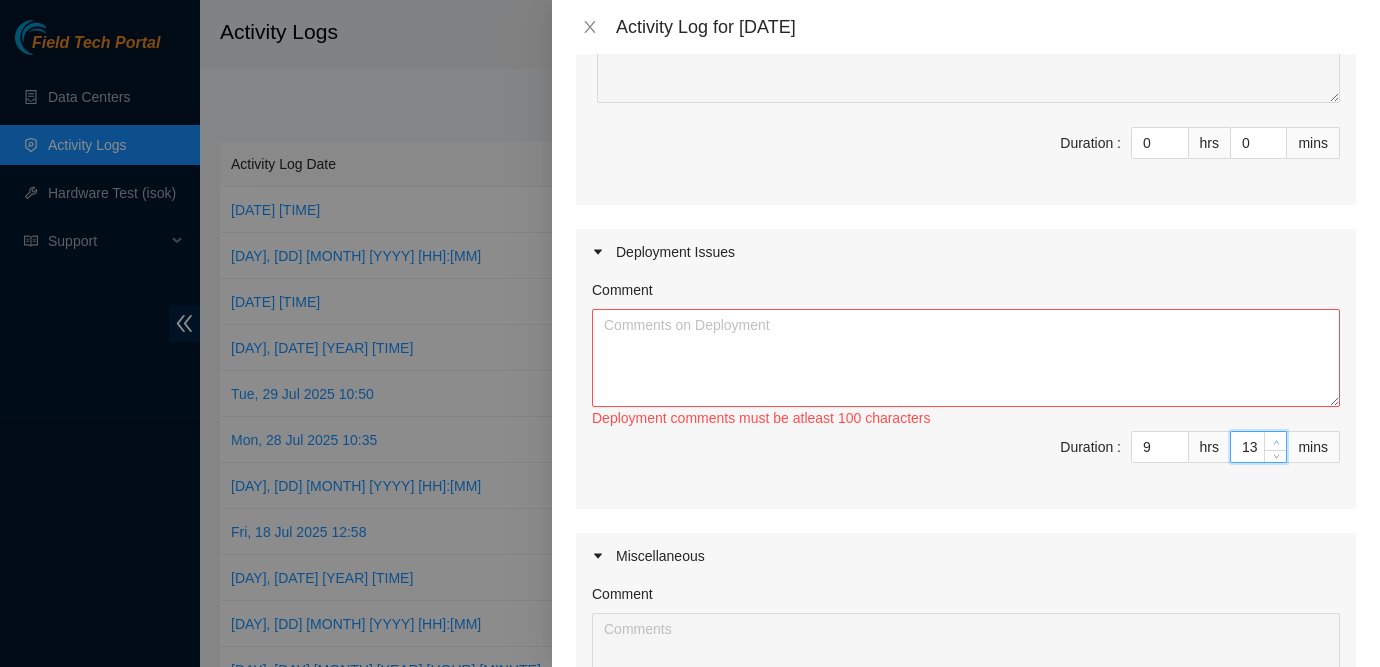 click 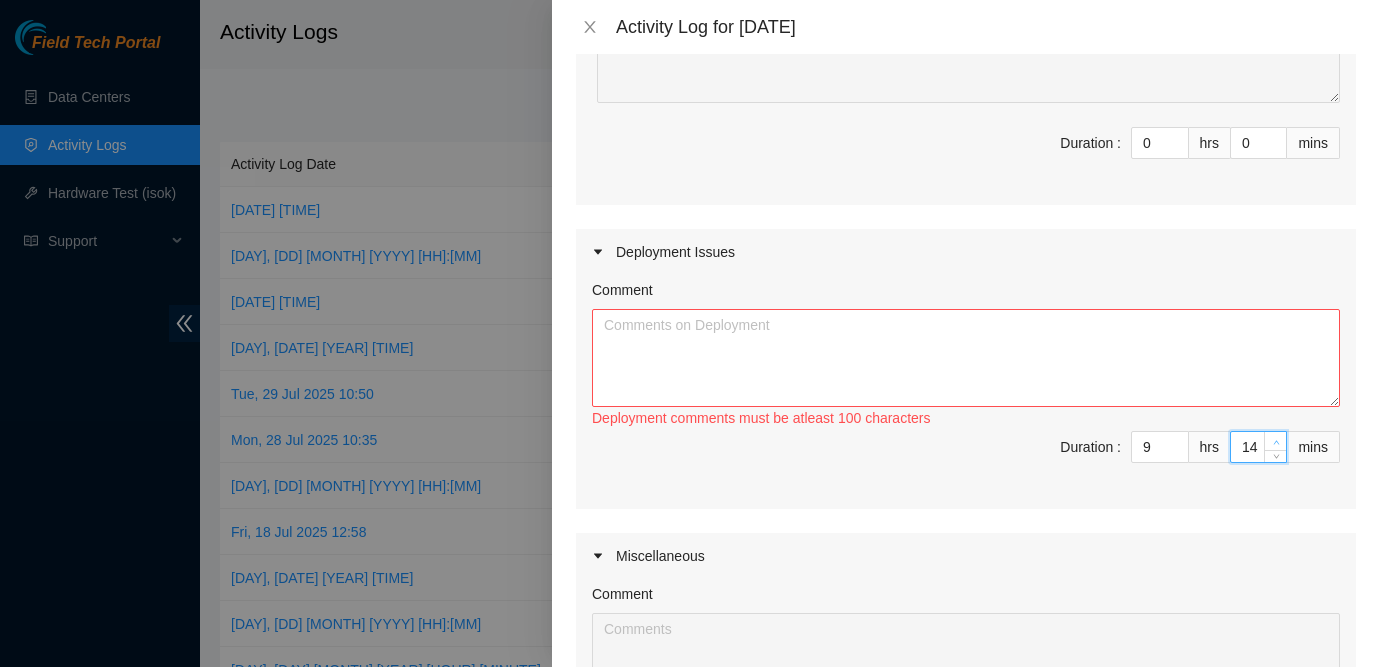 click 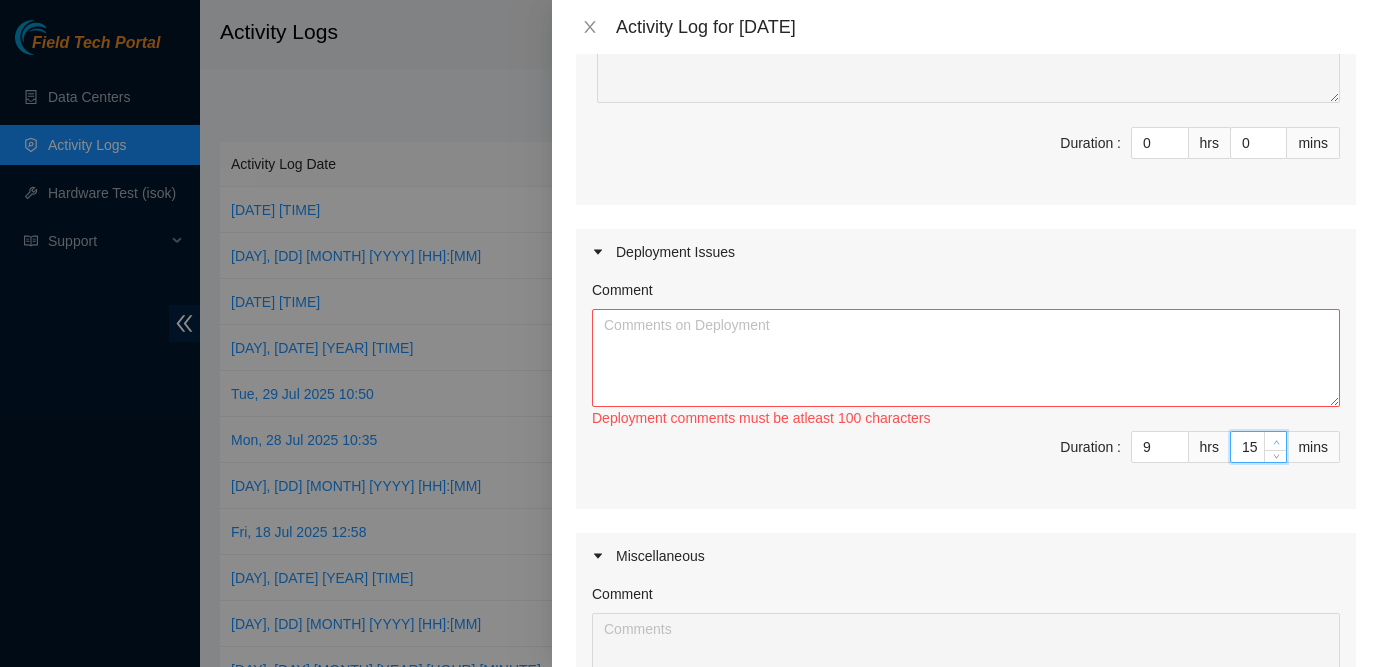 click 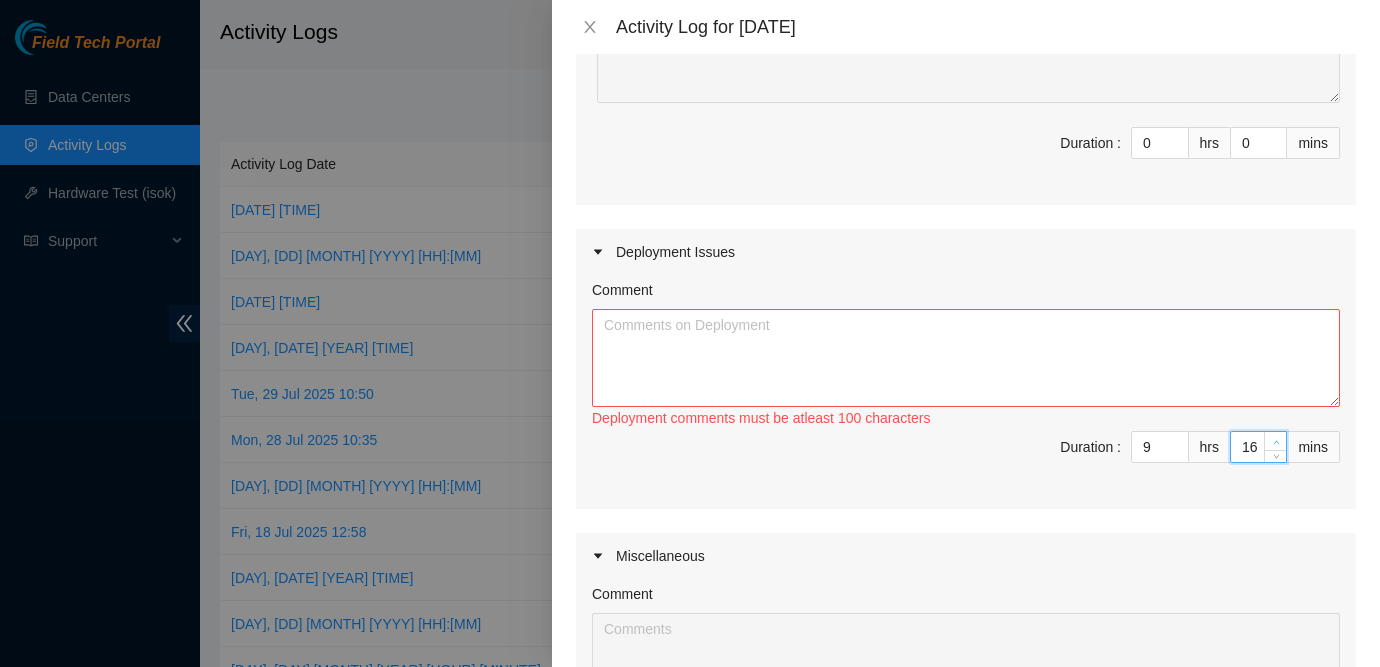 click 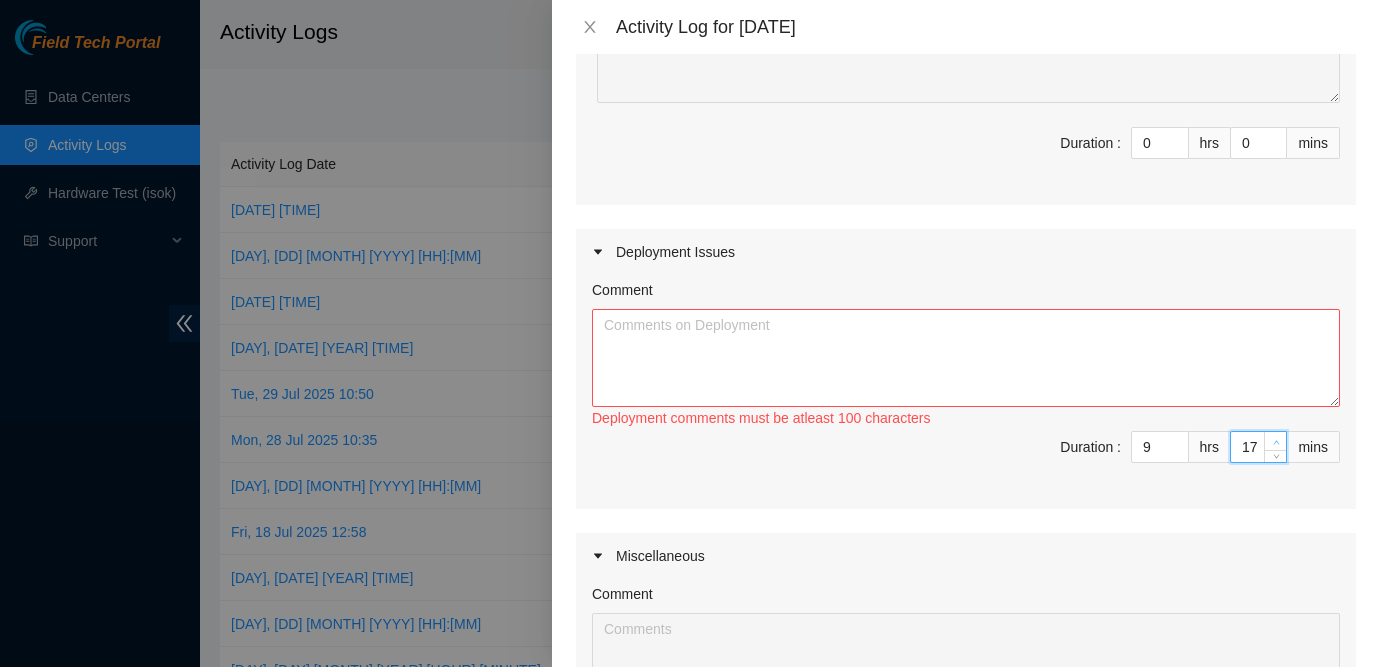click 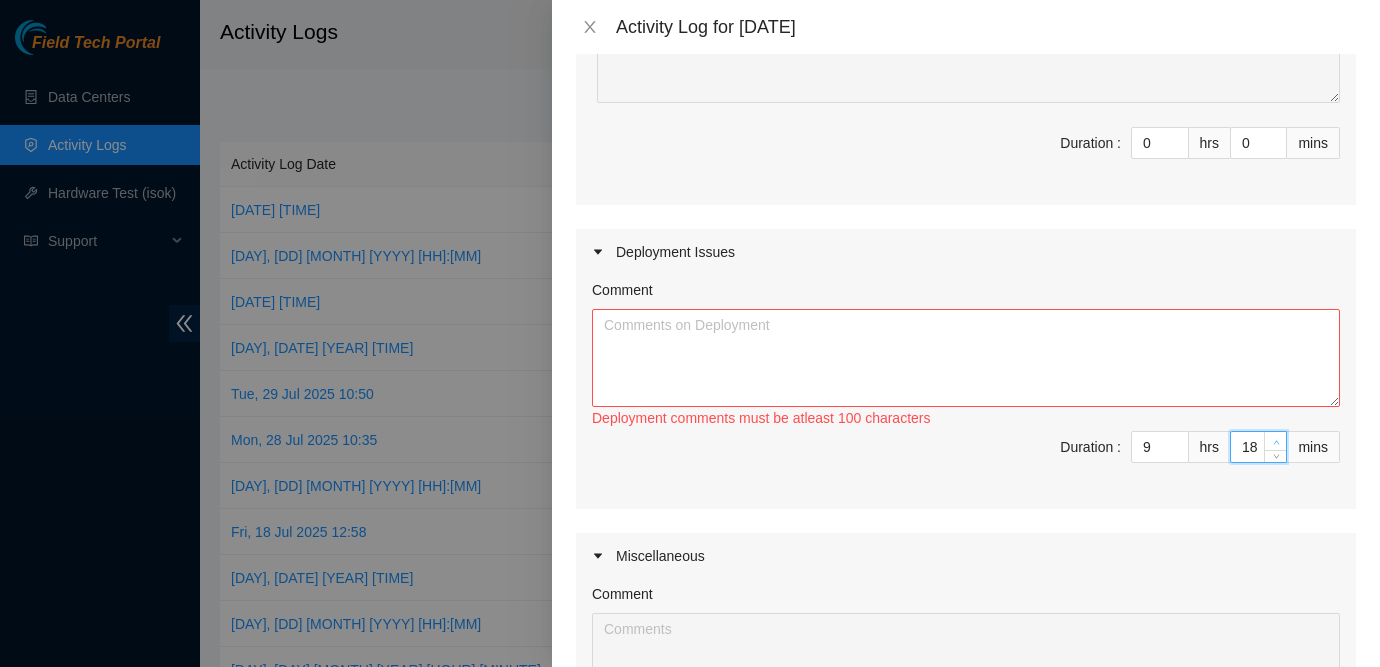 click 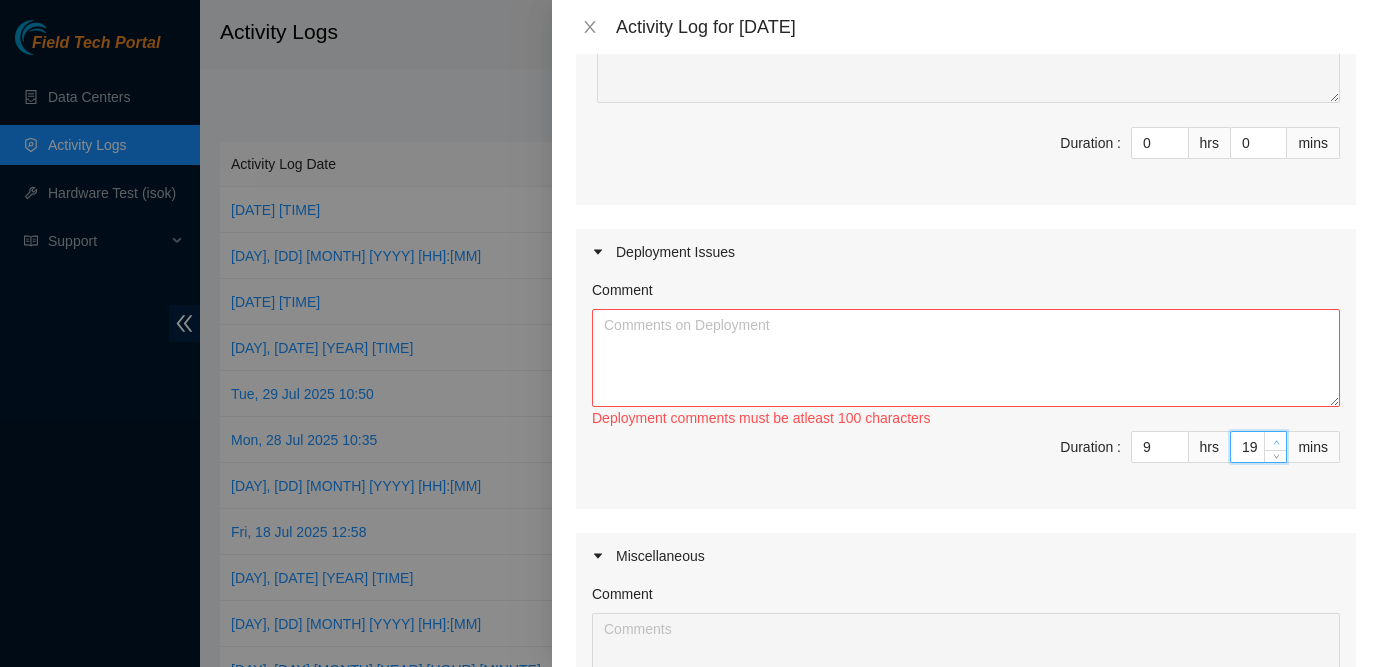 click 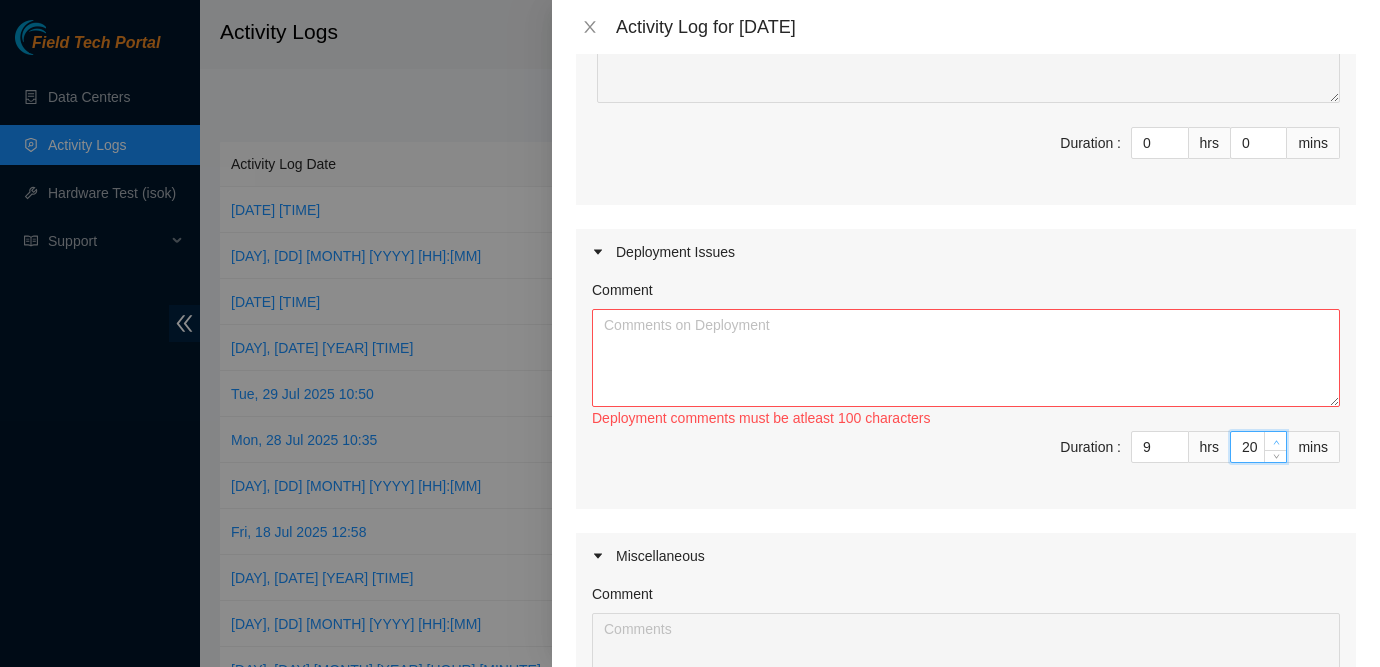 click 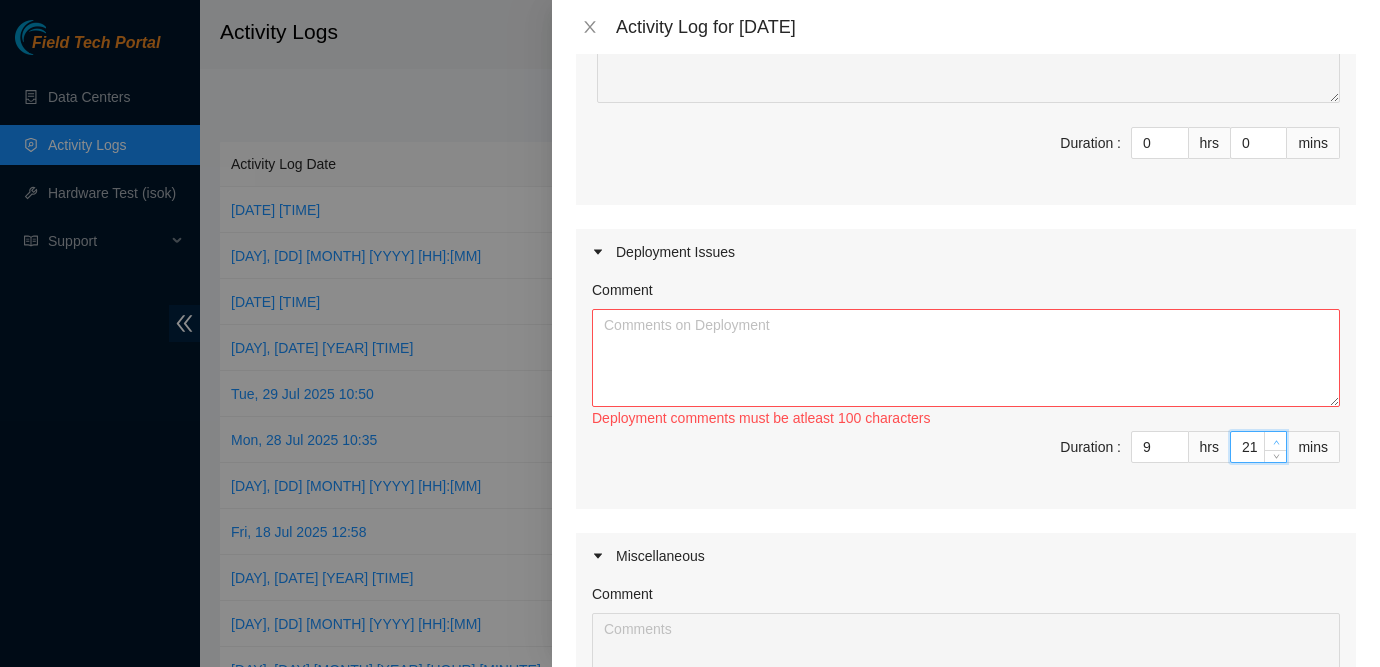 click 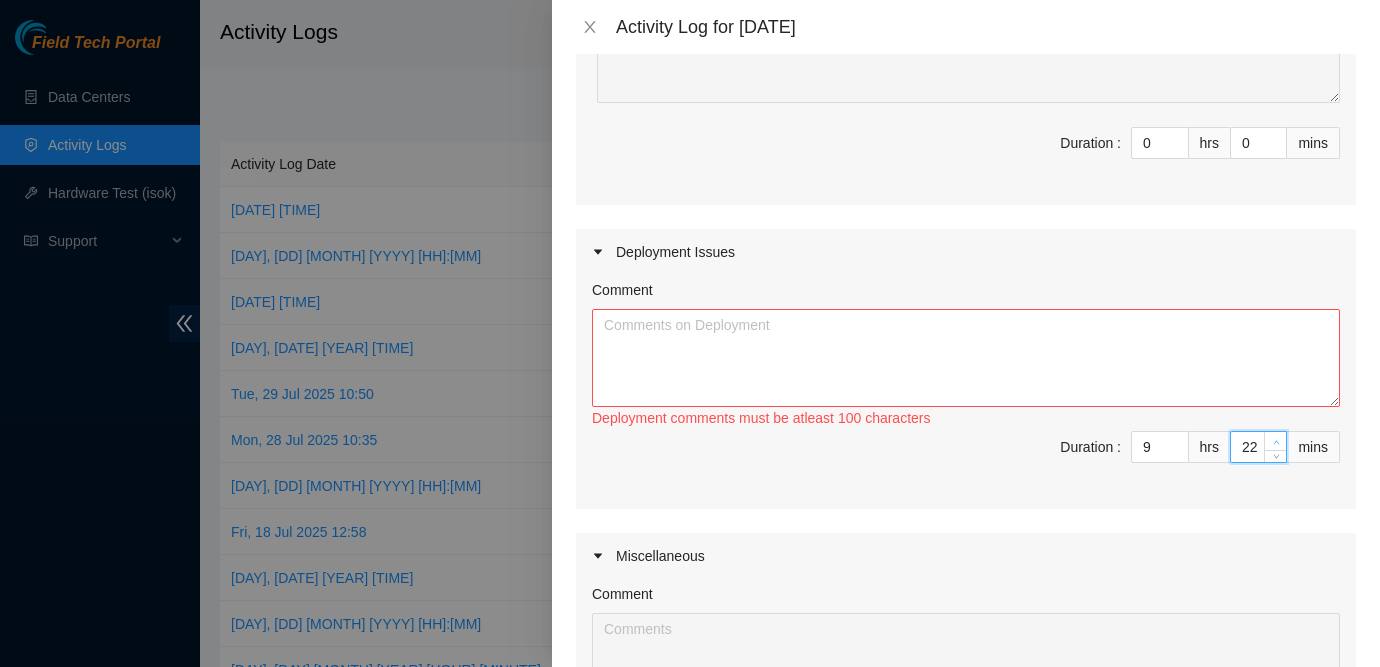 click 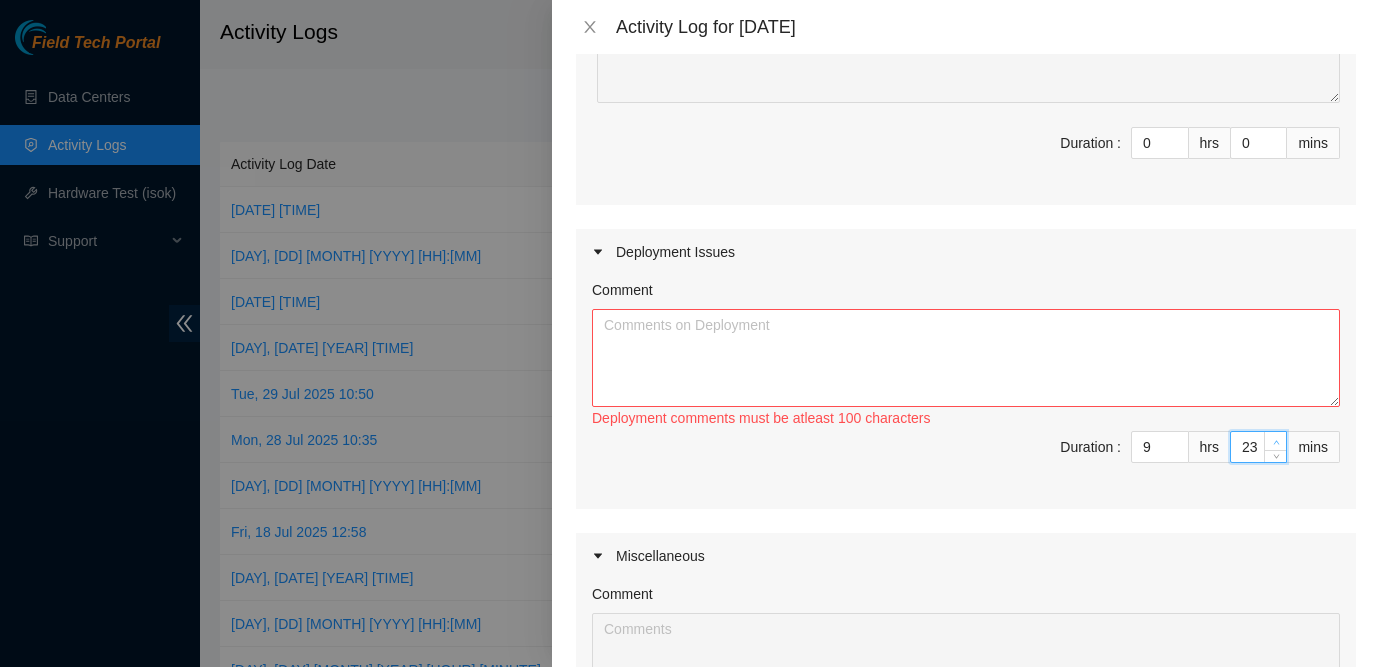 click 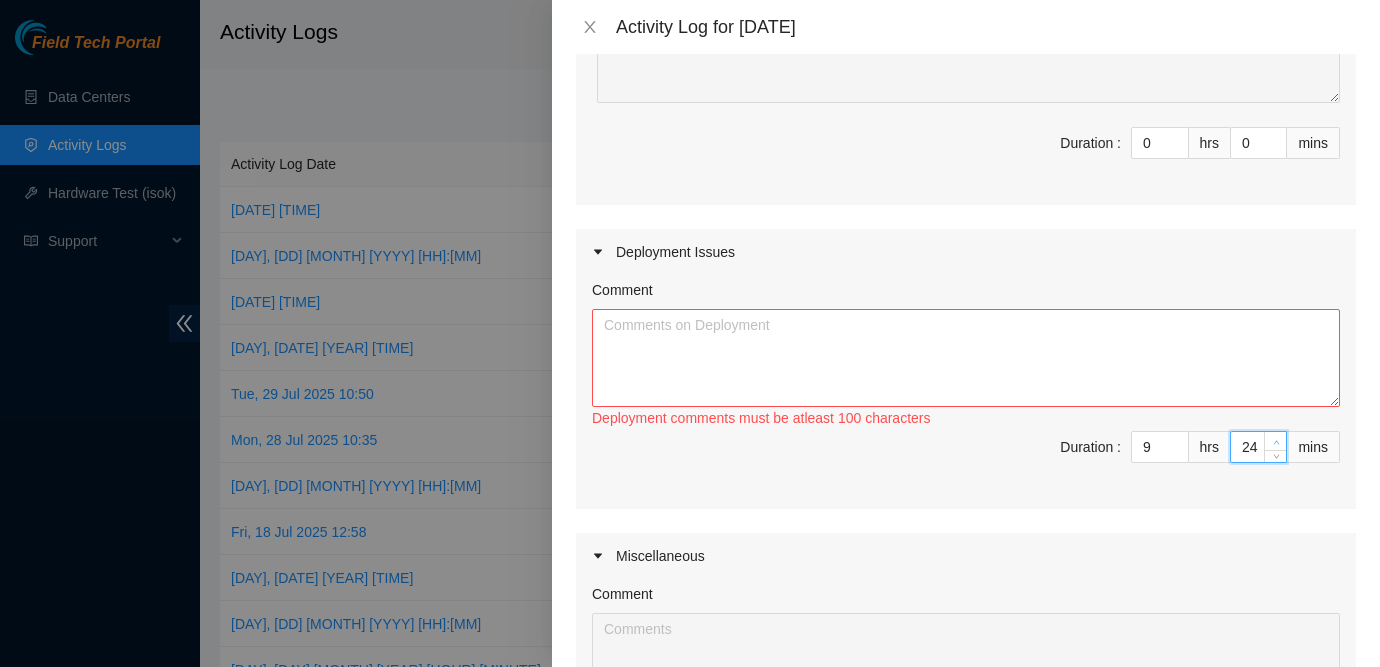 click 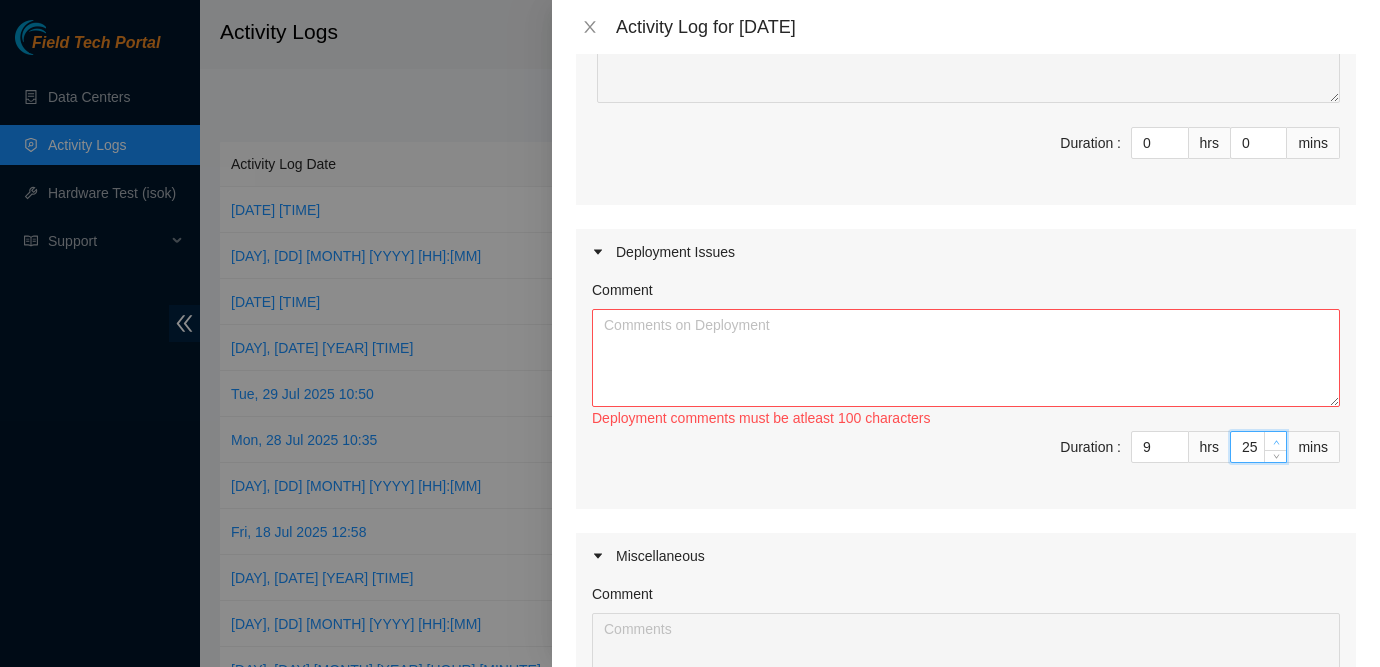 click 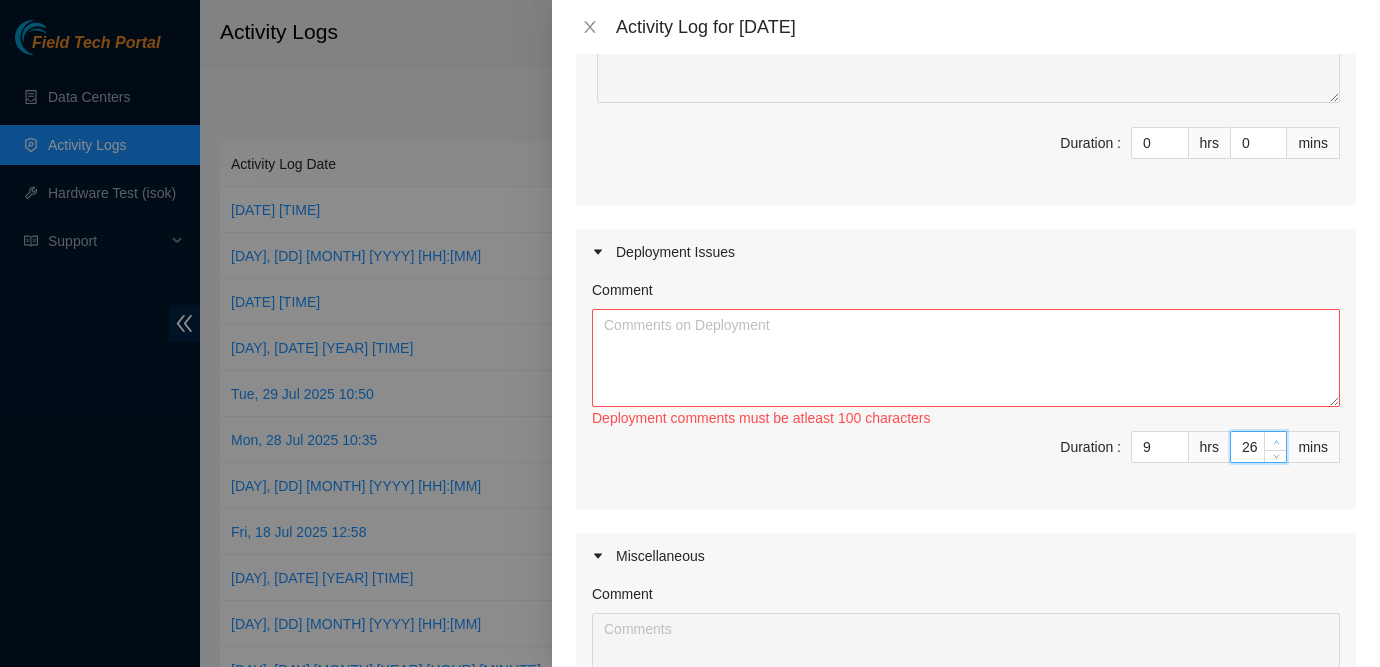 click 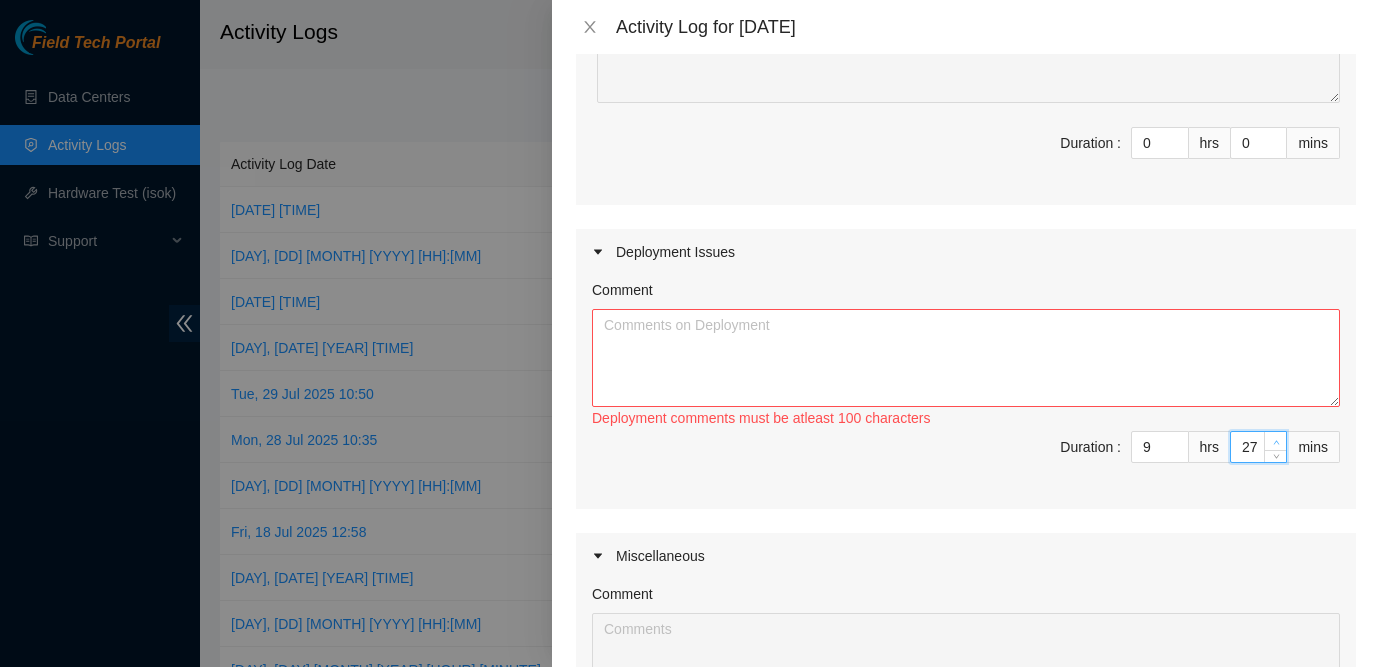 click 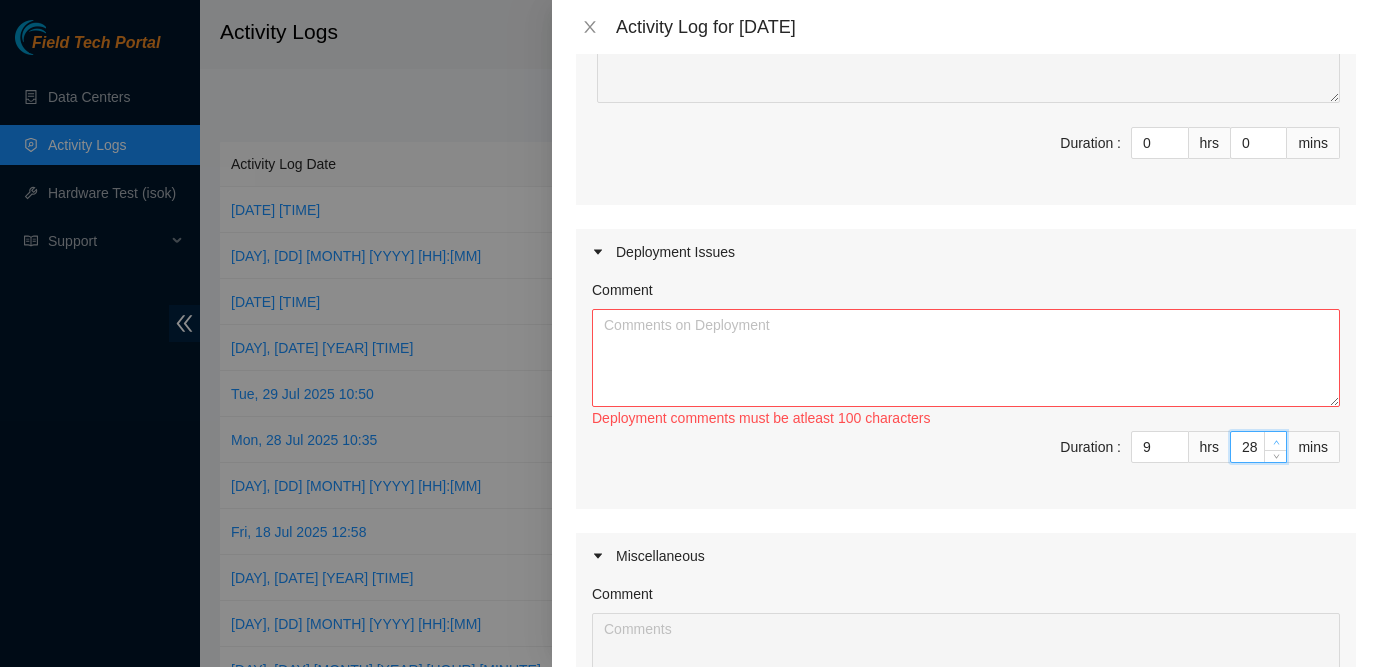 click 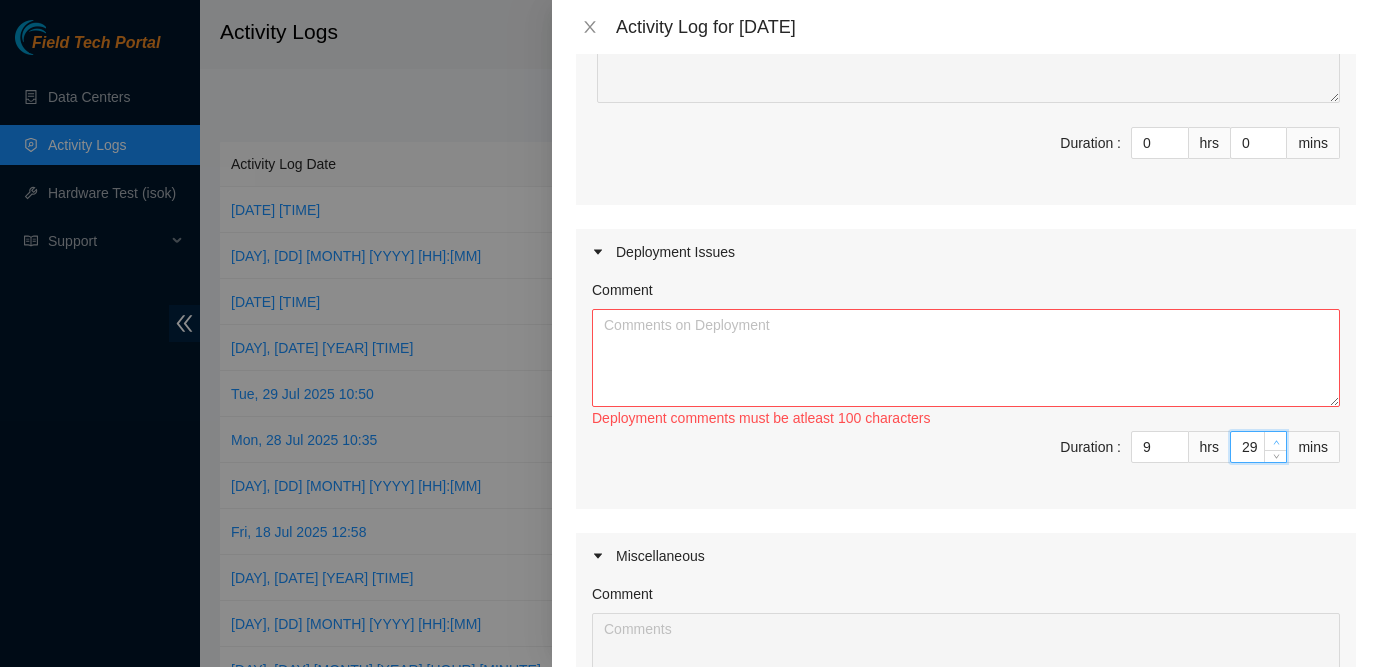 click 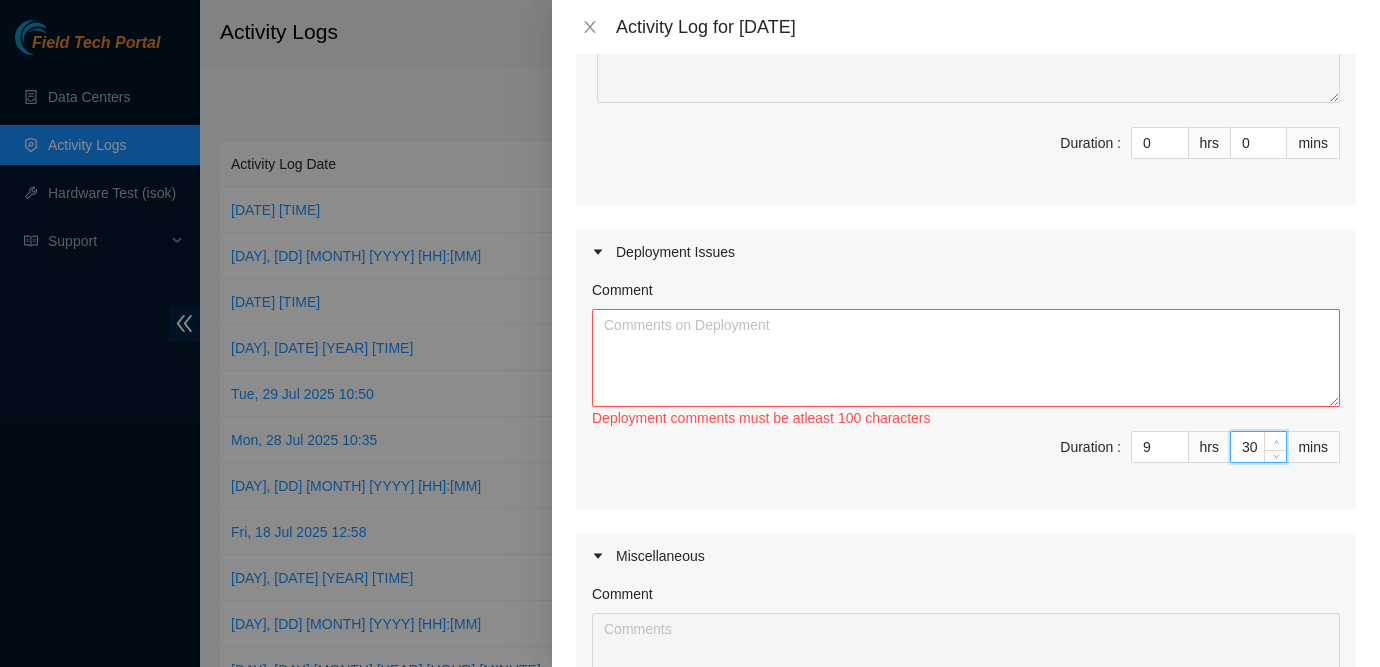 click 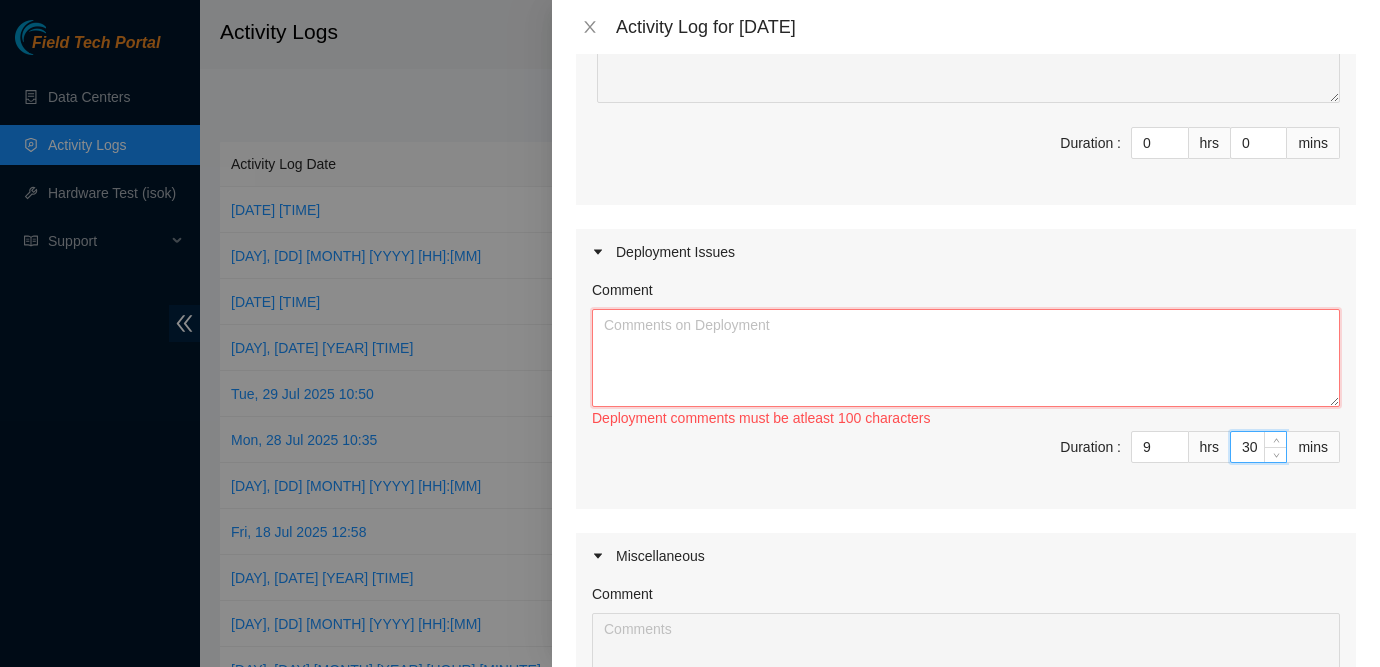 click on "Comment" at bounding box center (966, 358) 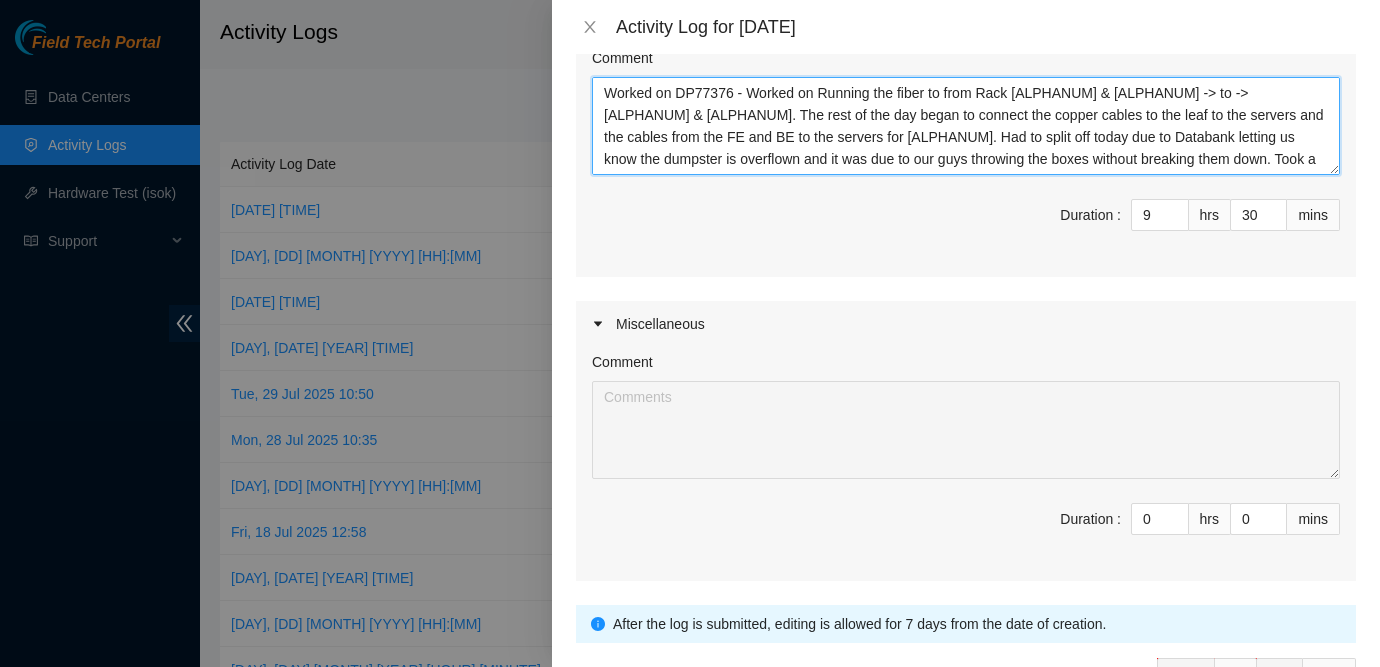 scroll, scrollTop: 676, scrollLeft: 0, axis: vertical 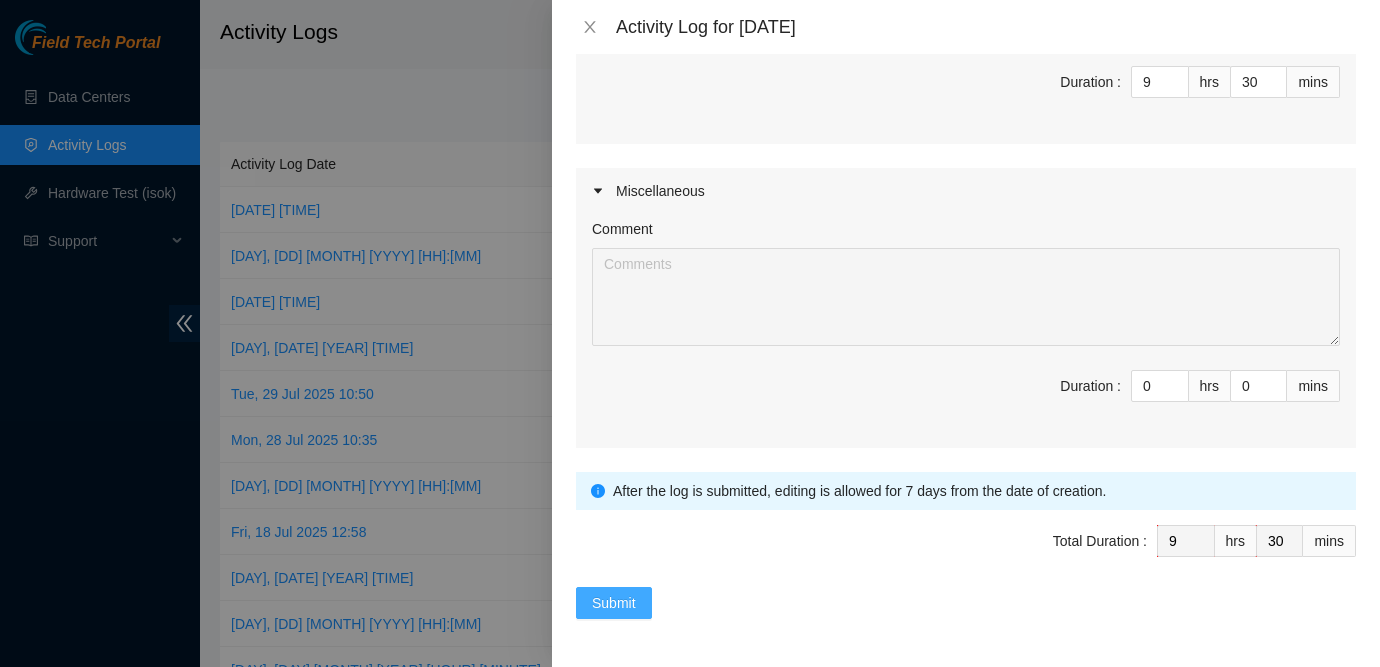 type on "Worked on DP77376 - Worked on Running the fiber to from Rack [ALPHANUM] & [ALPHANUM] -> to -> [ALPHANUM] & [ALPHANUM]. The rest of the day began to connect the copper cables to the leaf to the servers and the cables from the FE and BE to the servers for [ALPHANUM]. Had to split off today due to Databank letting us know the dumpster is overflown and it was due to our guys throwing the boxes without breaking them down. Took a bit to breakdown boxes with [PERSON]" 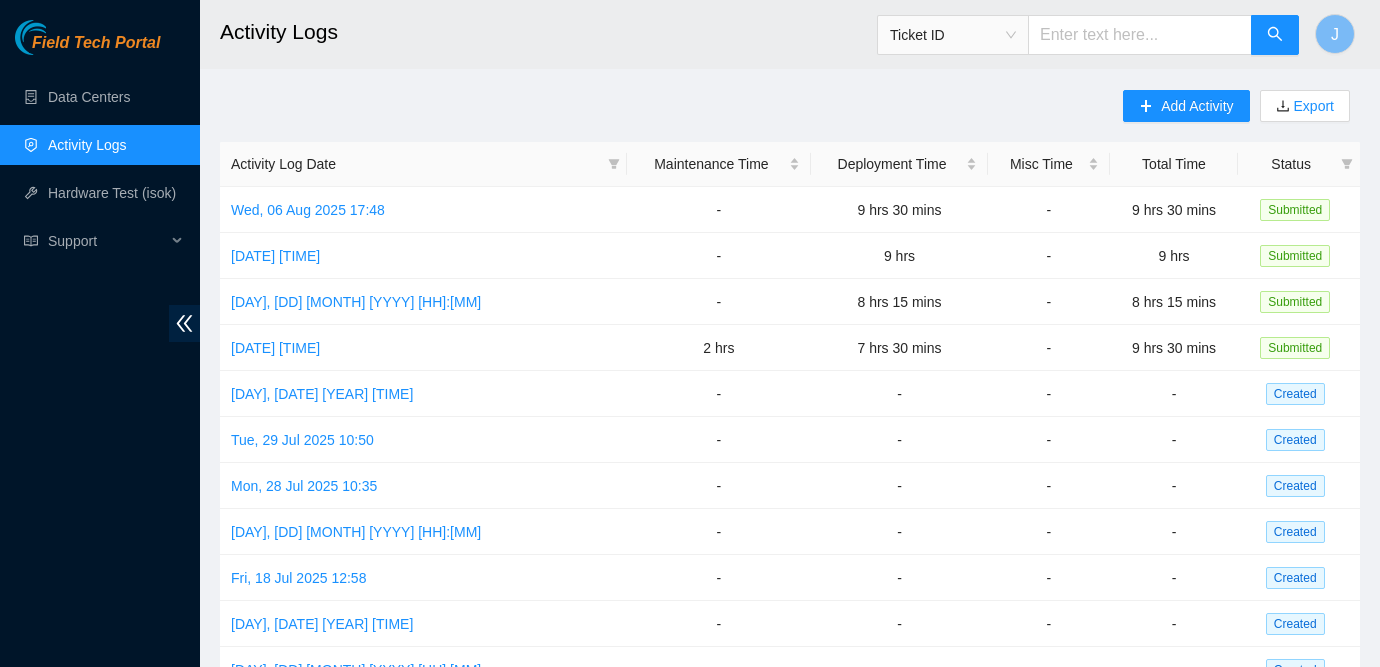 click on "Field Tech Portal Data Centers Activity Logs Hardware Test (isok) Support" at bounding box center (100, 343) 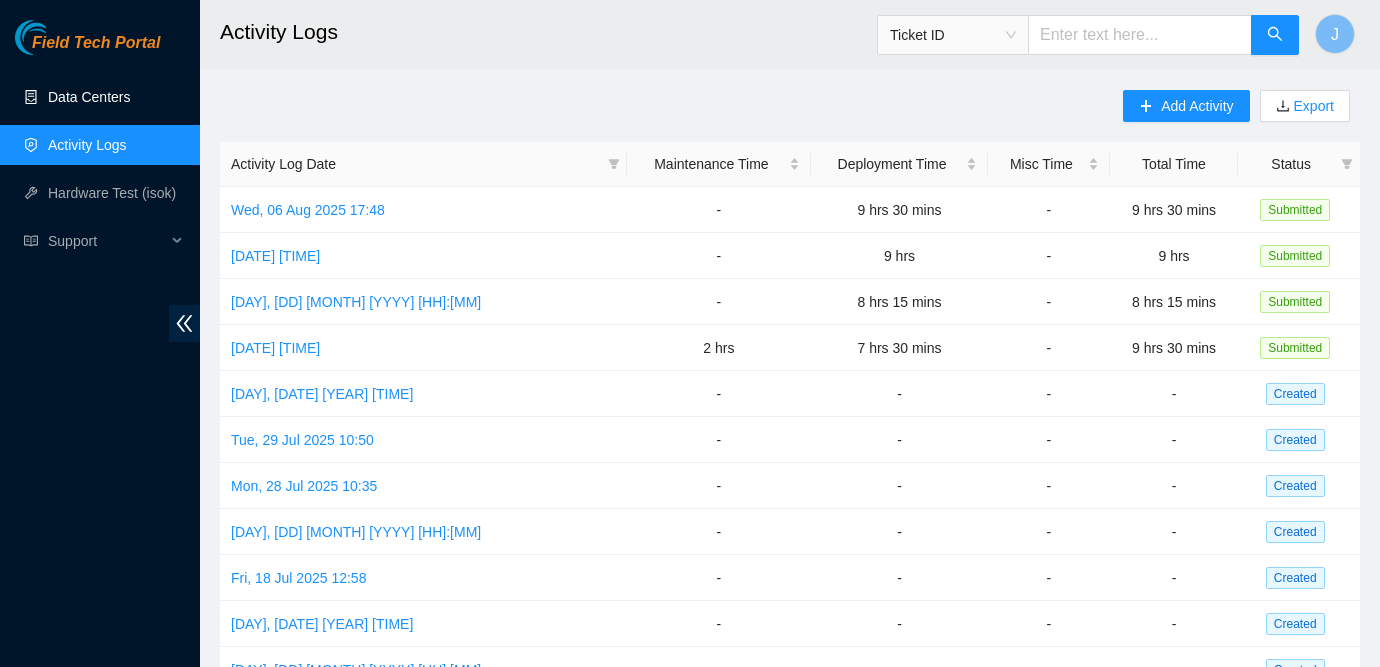 click on "Data Centers" at bounding box center [89, 97] 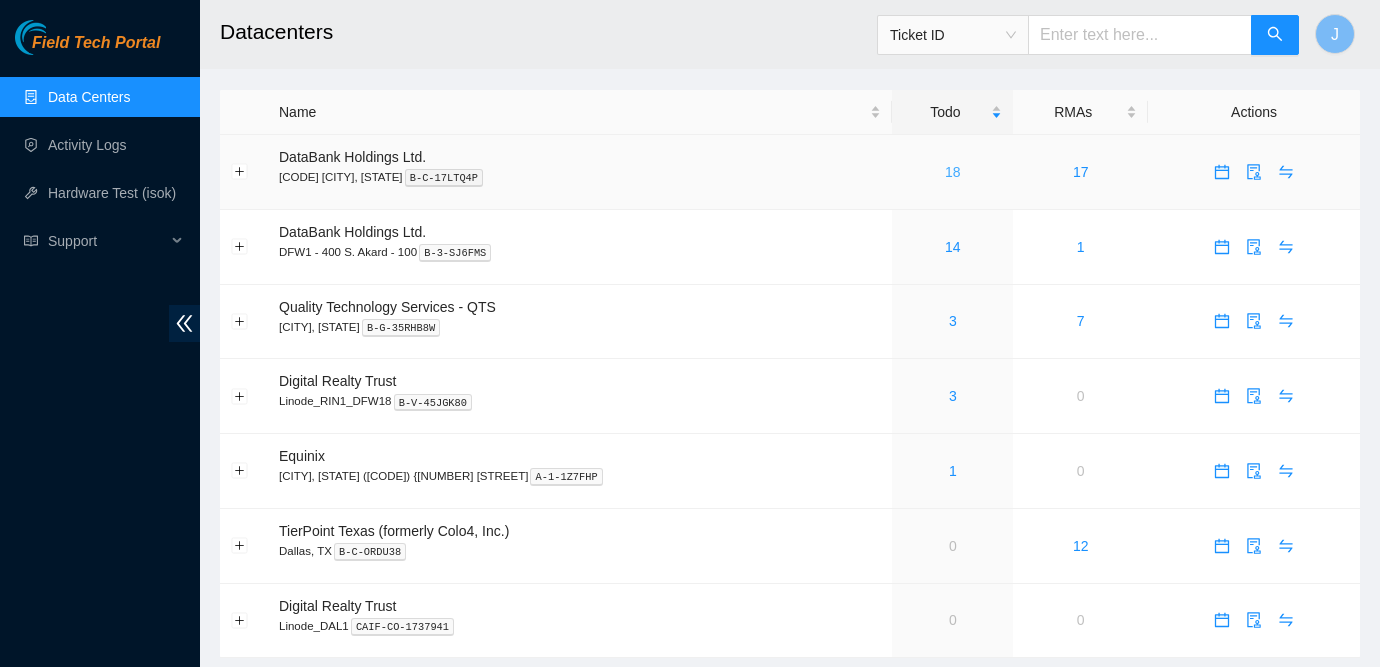 click on "18" at bounding box center (953, 172) 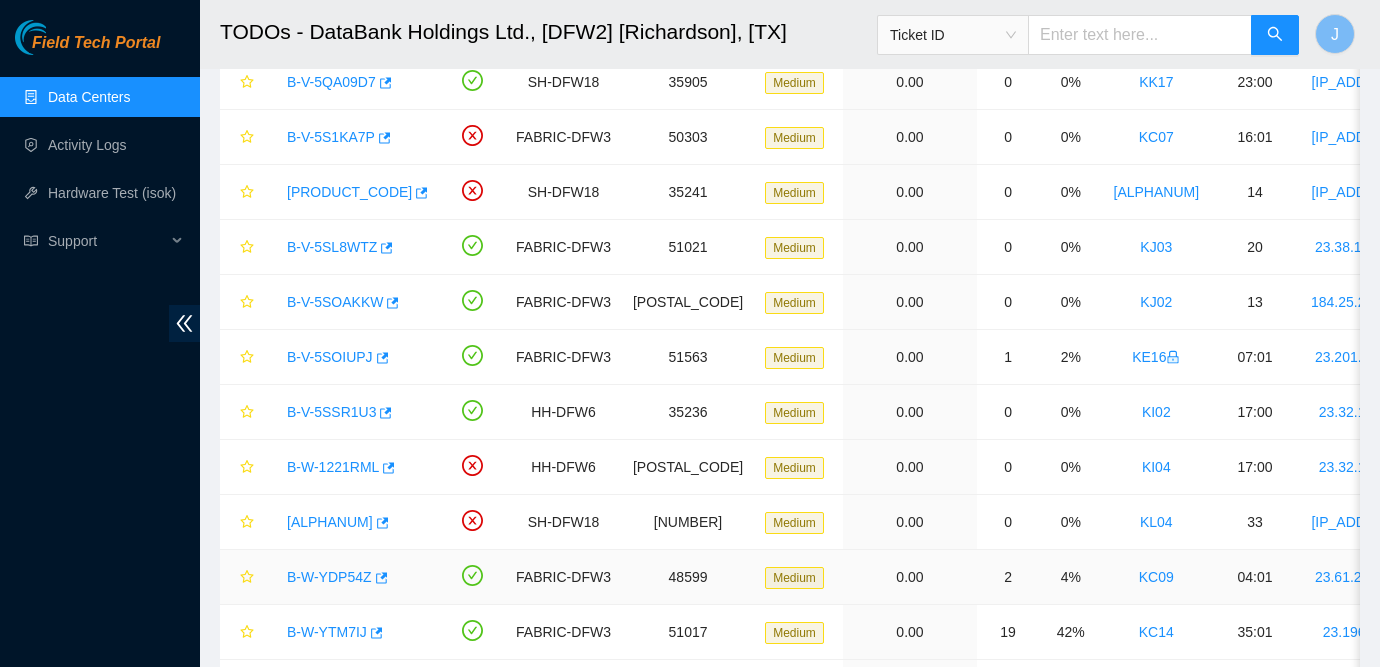 scroll, scrollTop: 379, scrollLeft: 0, axis: vertical 